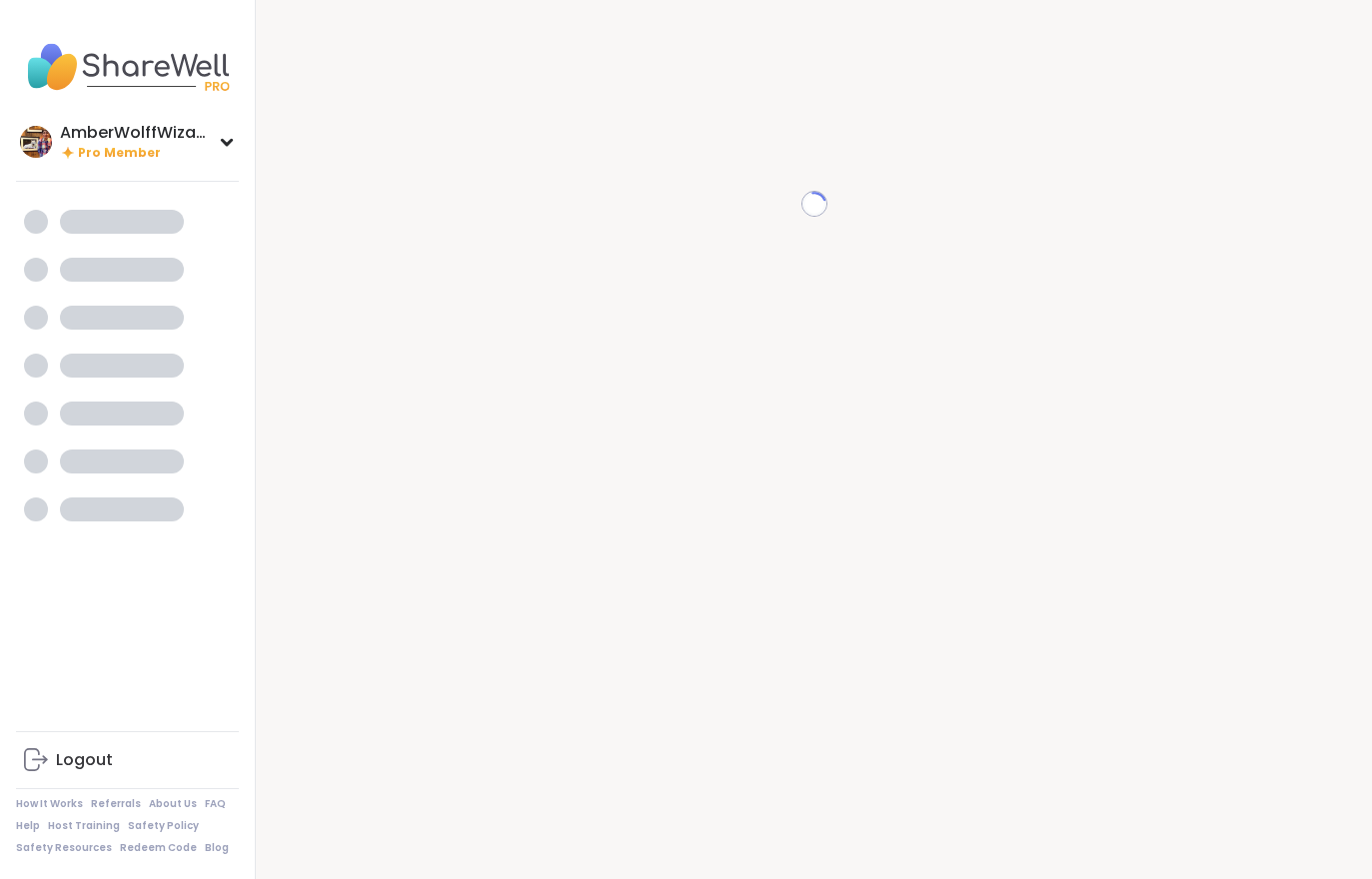 scroll, scrollTop: 0, scrollLeft: 0, axis: both 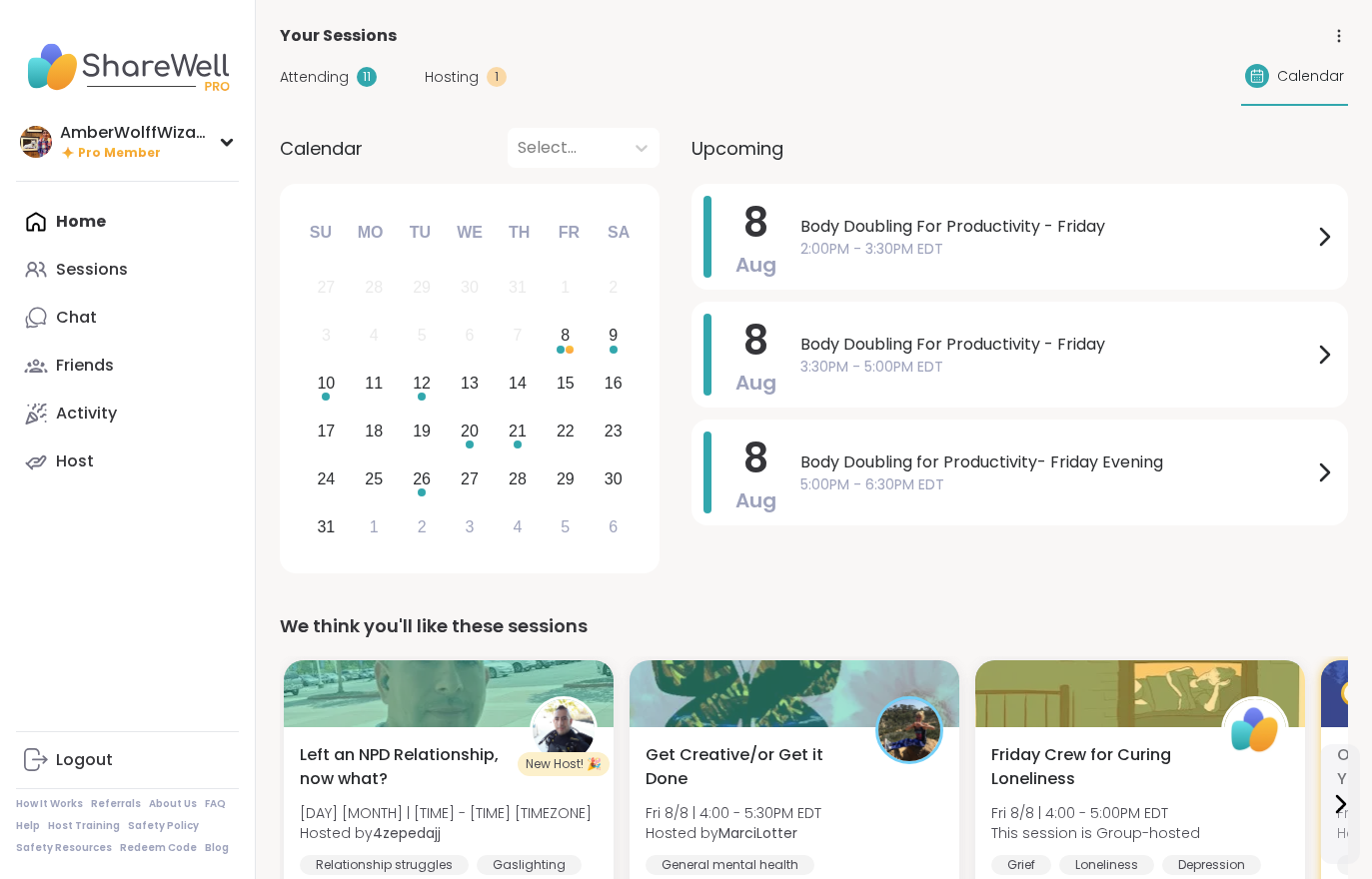 click on "Hosting" at bounding box center (452, 77) 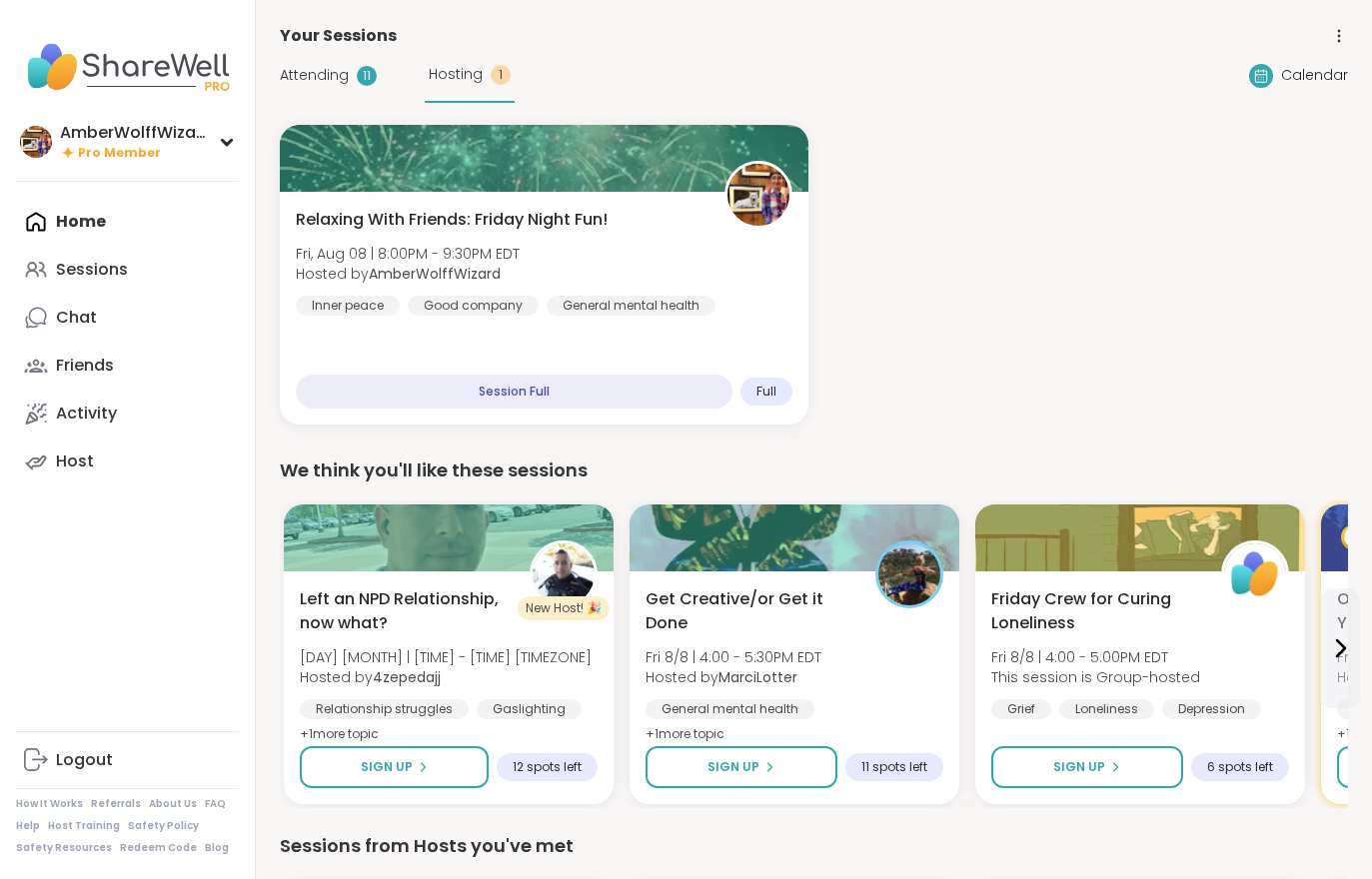 click on "Attending" at bounding box center (314, 75) 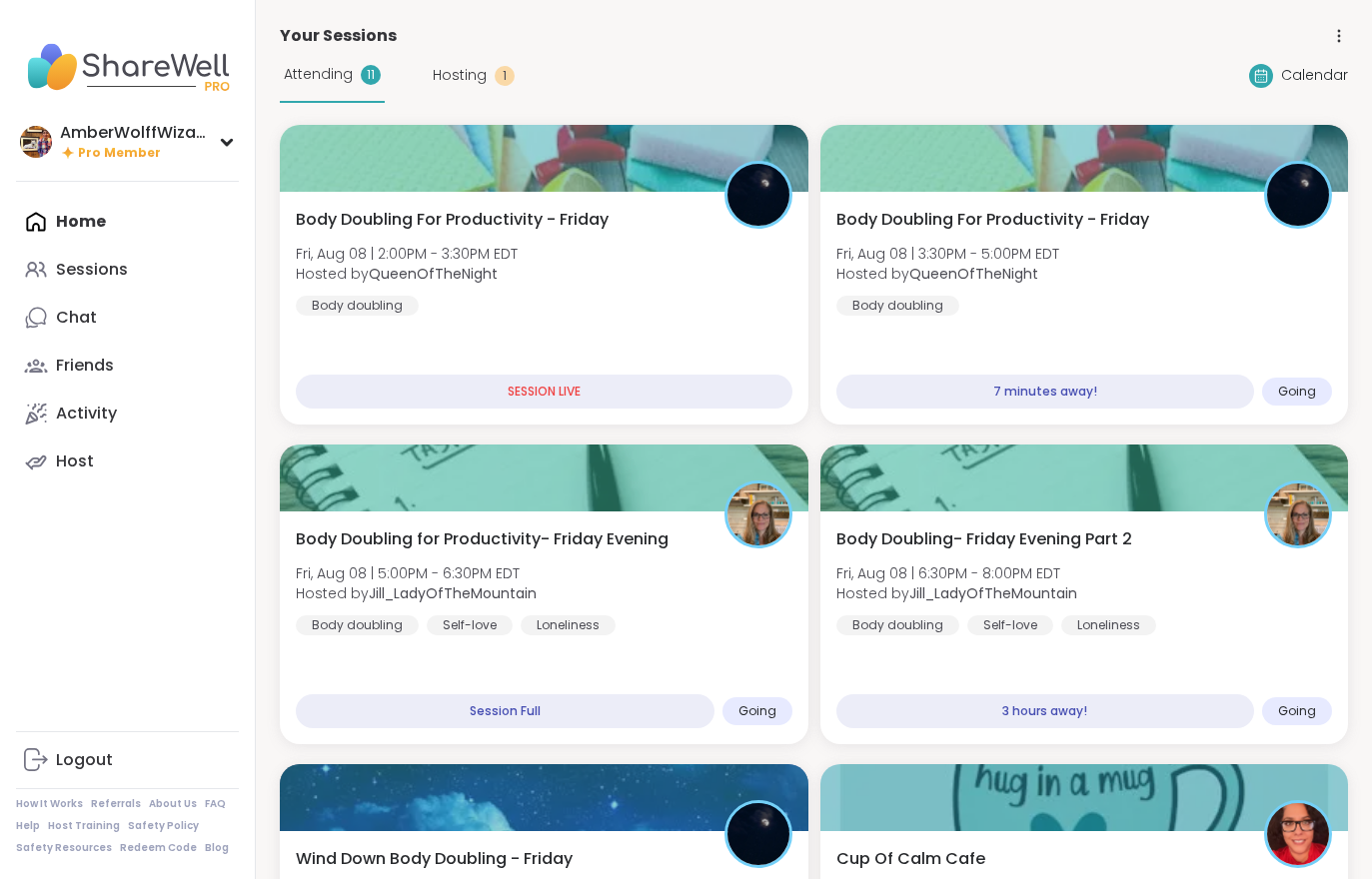 click on "Body Doubling For Productivity - Friday Fri, Aug 08 | 2:00PM - 3:30PM EDT Hosted by  QueenOfTheNight Body doubling" at bounding box center [544, 262] 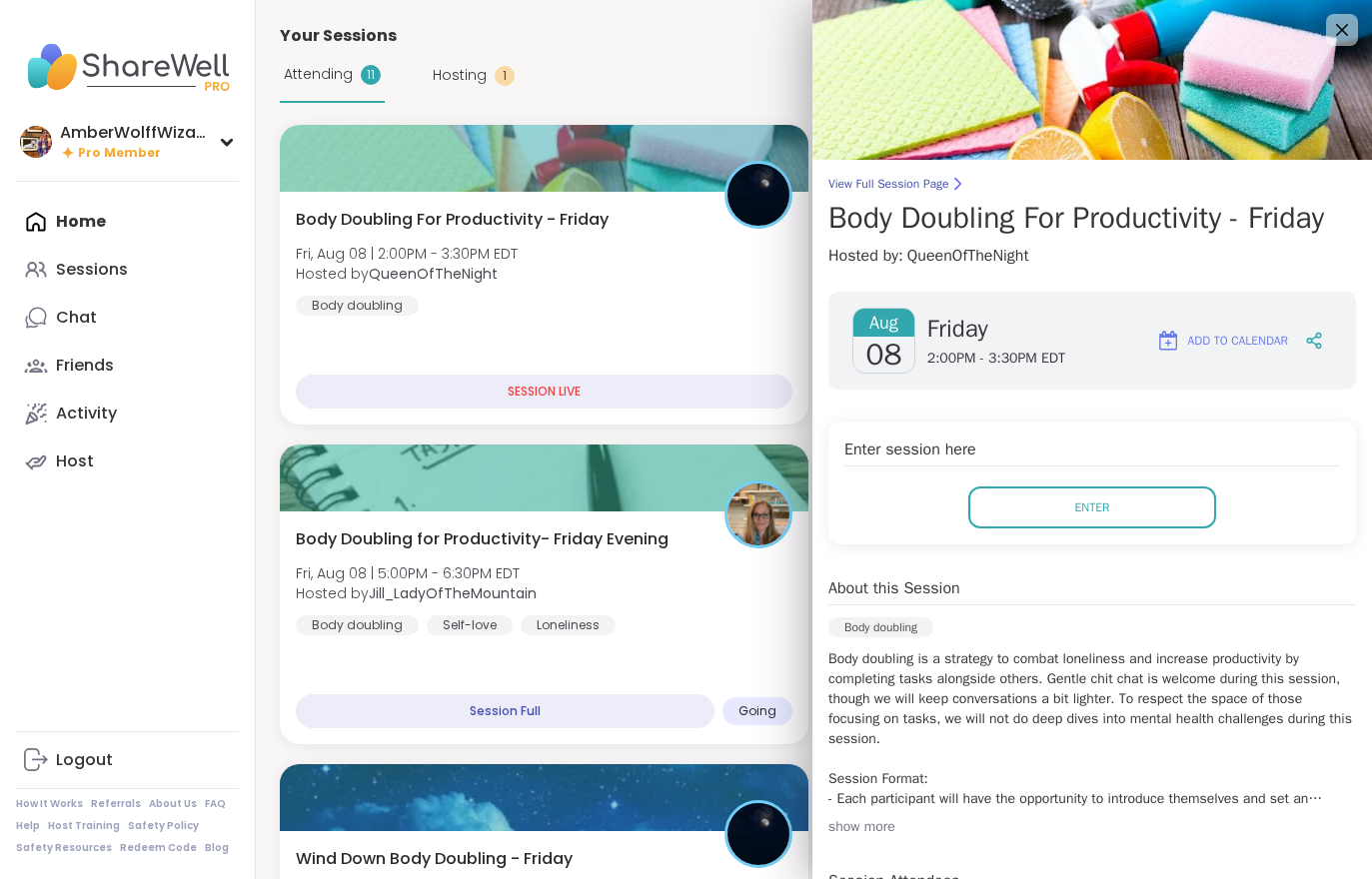 click on "Enter" at bounding box center [1092, 507] 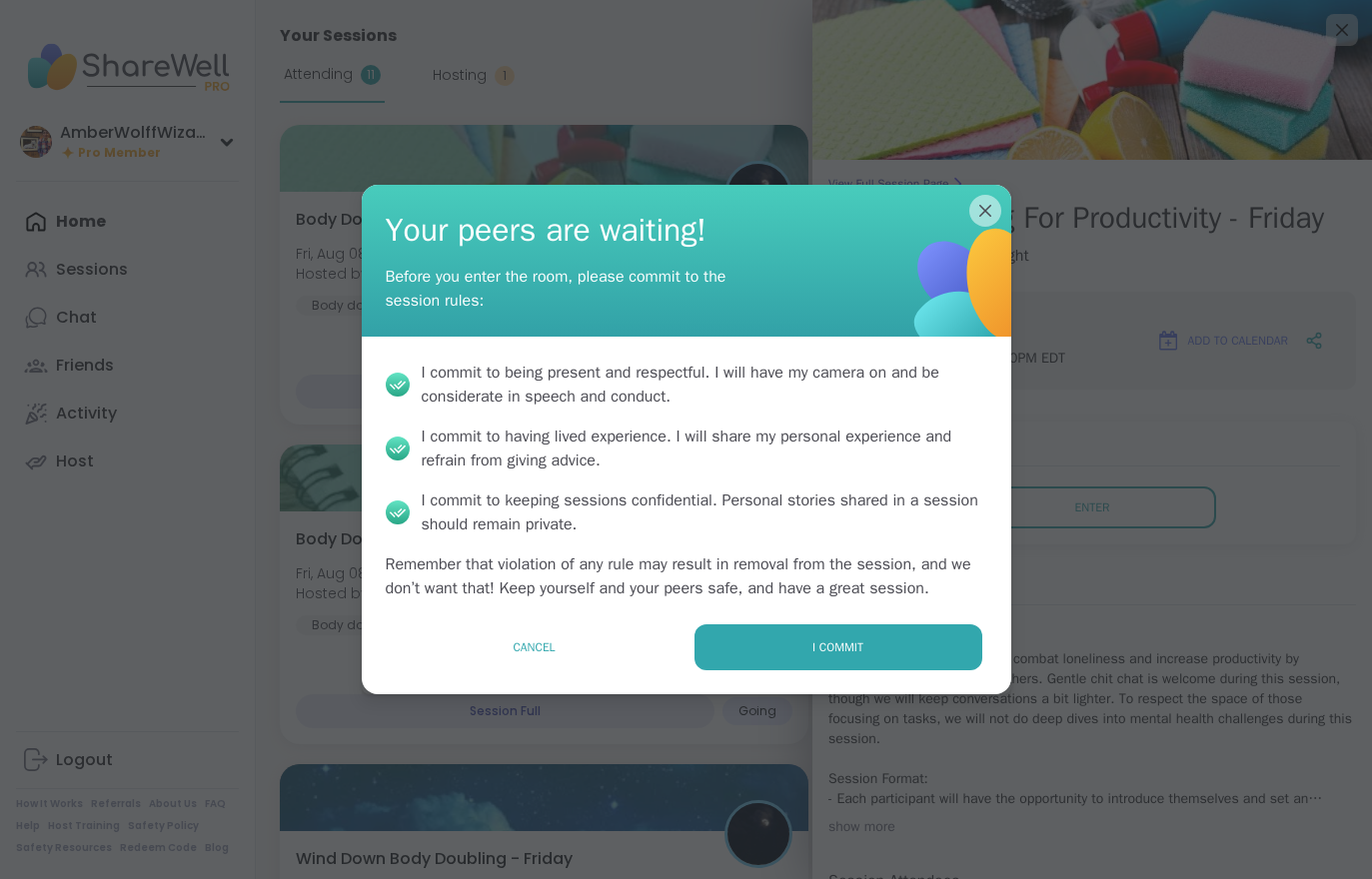 click on "I commit" at bounding box center [838, 647] 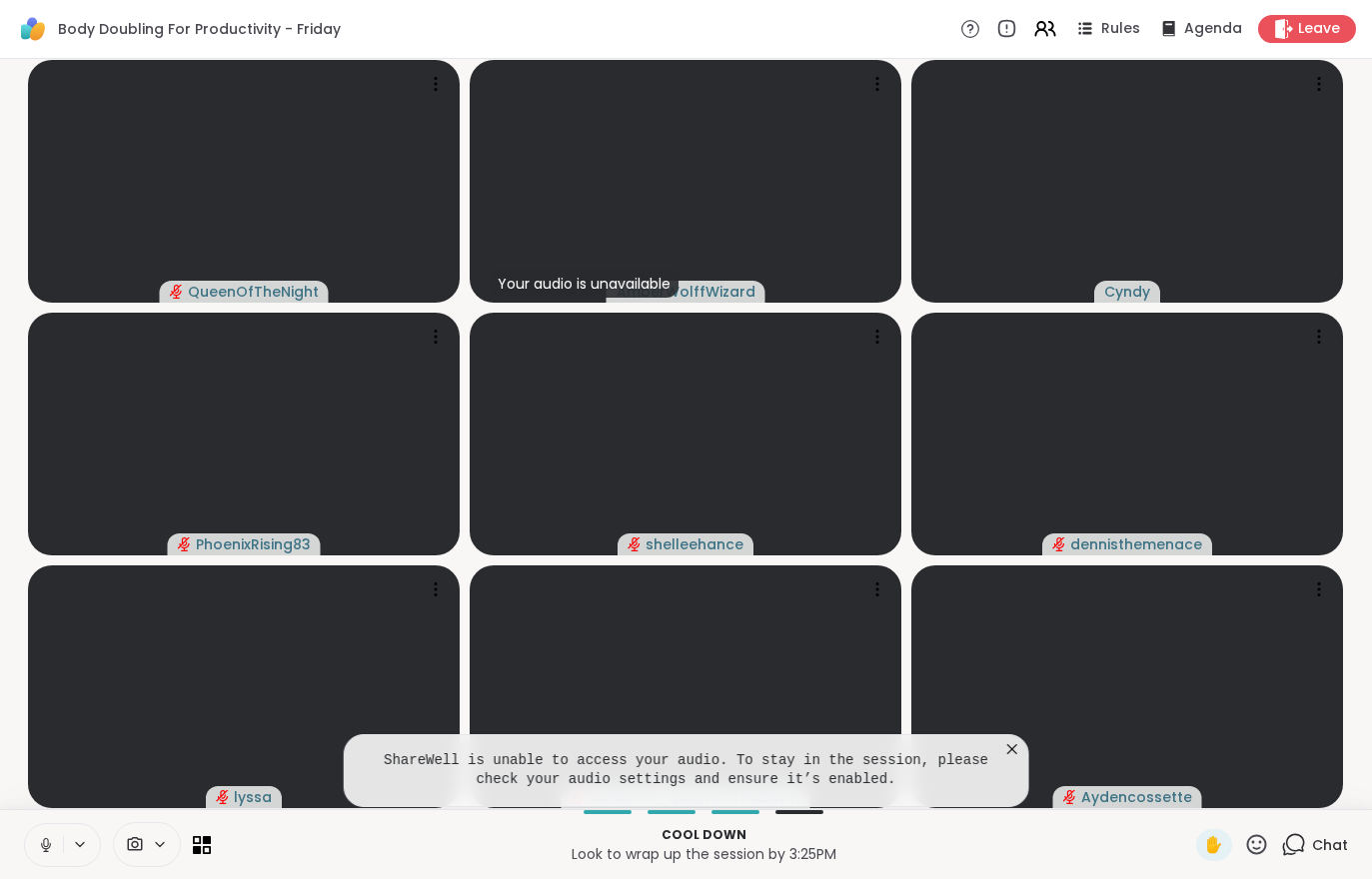 click on "Cool down Look to wrap up the session by 3:25PM ✋ Chat" at bounding box center (686, 844) 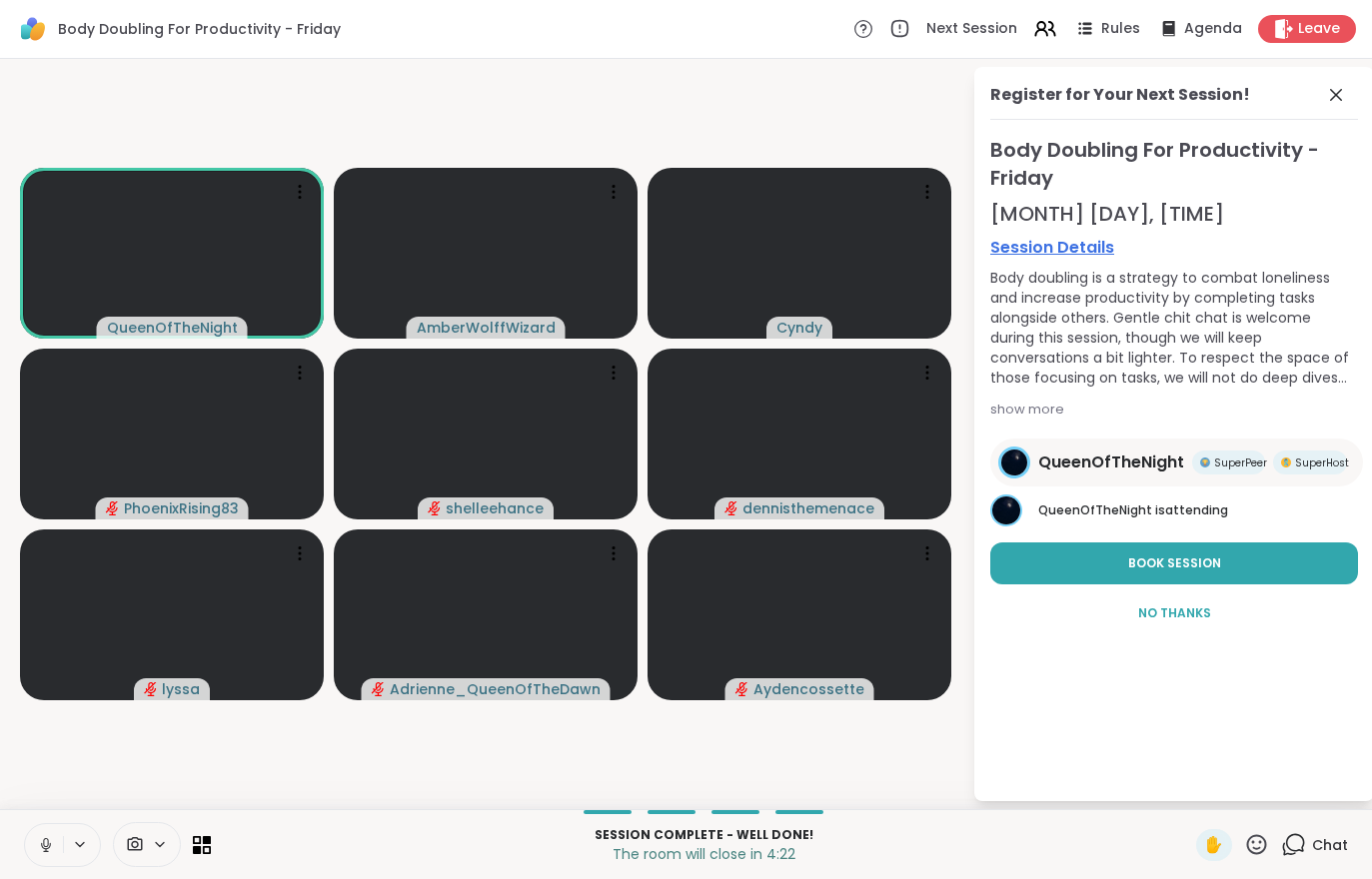 click at bounding box center (44, 845) 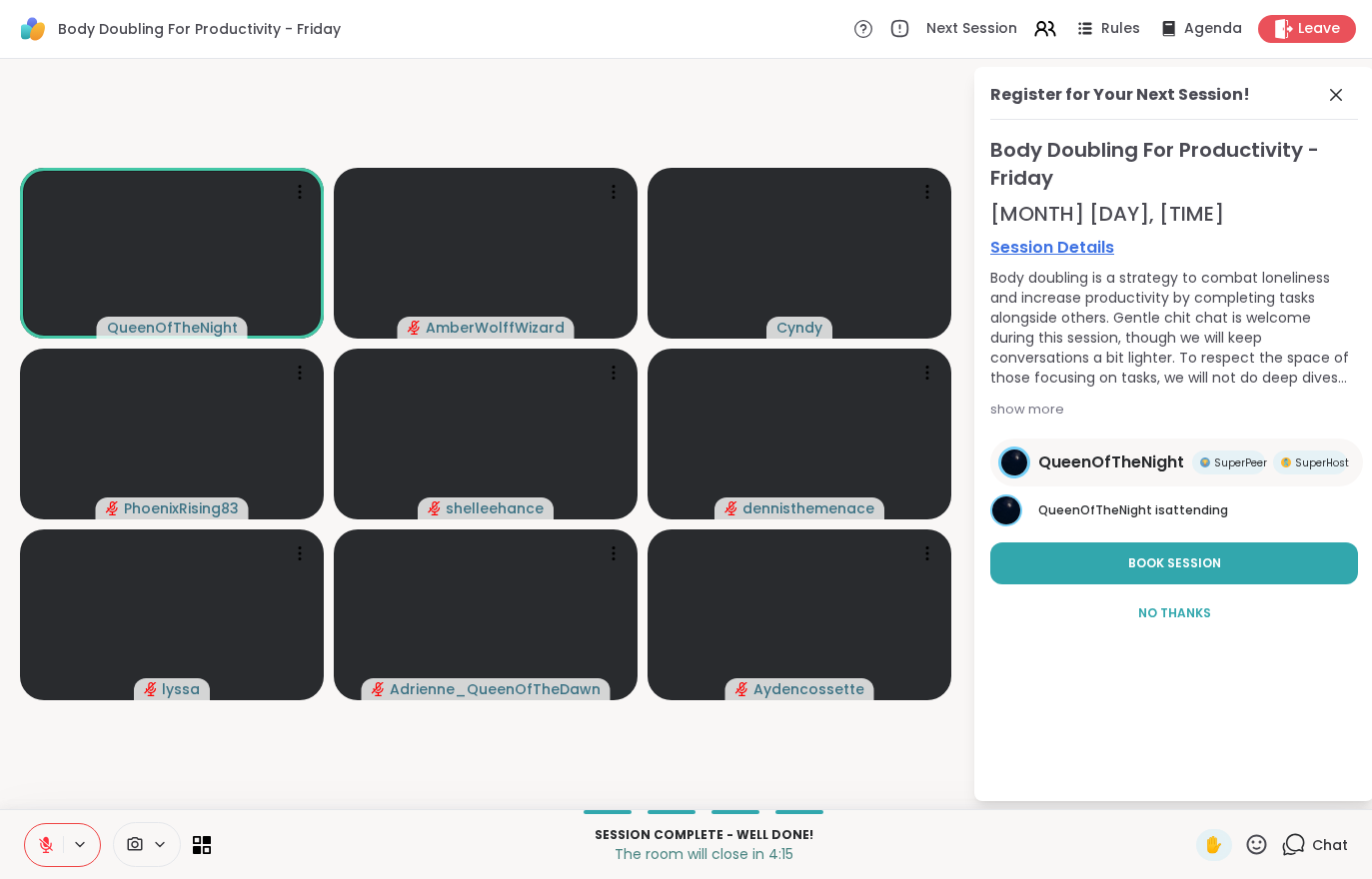 click 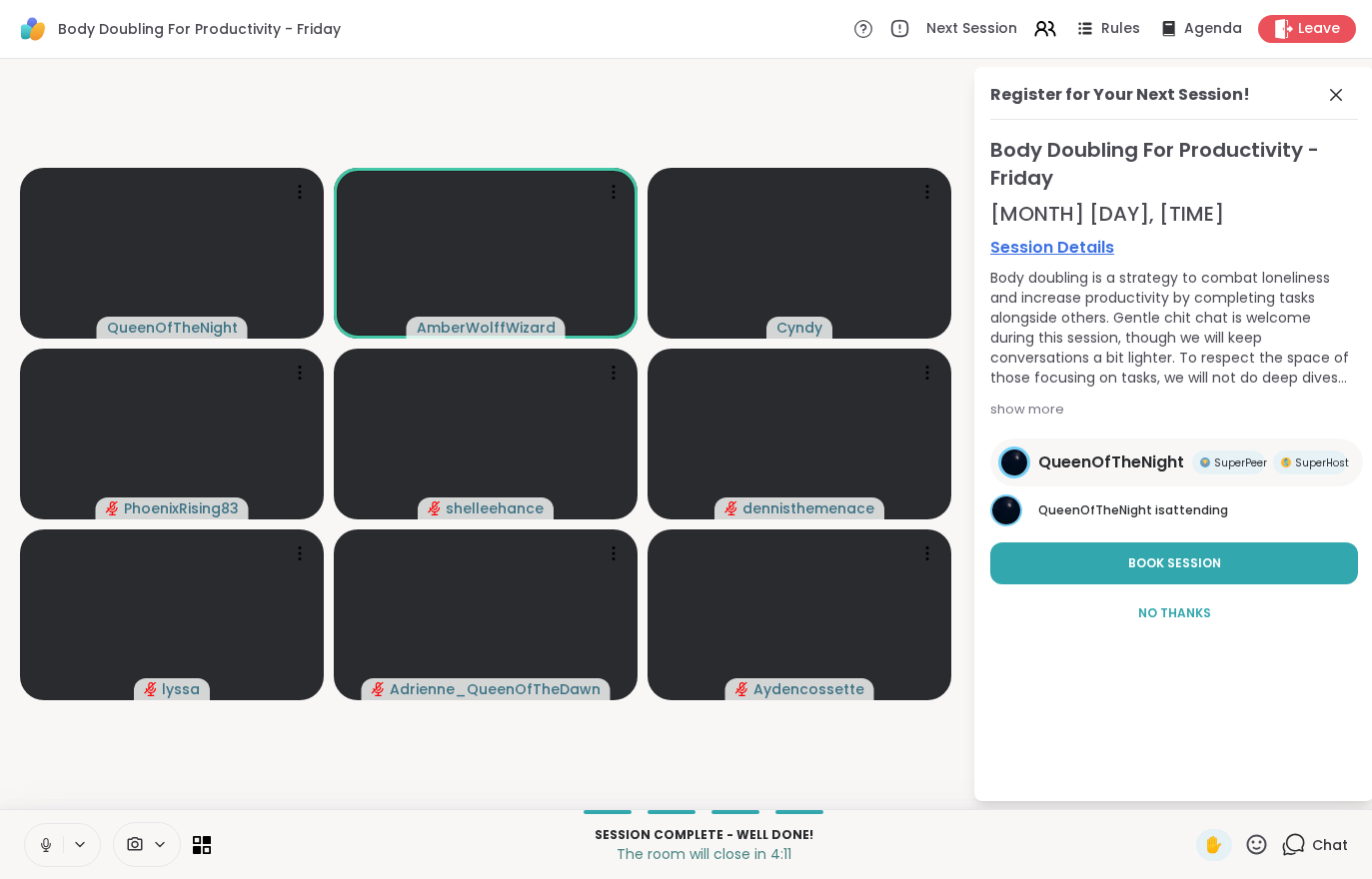 click at bounding box center (44, 845) 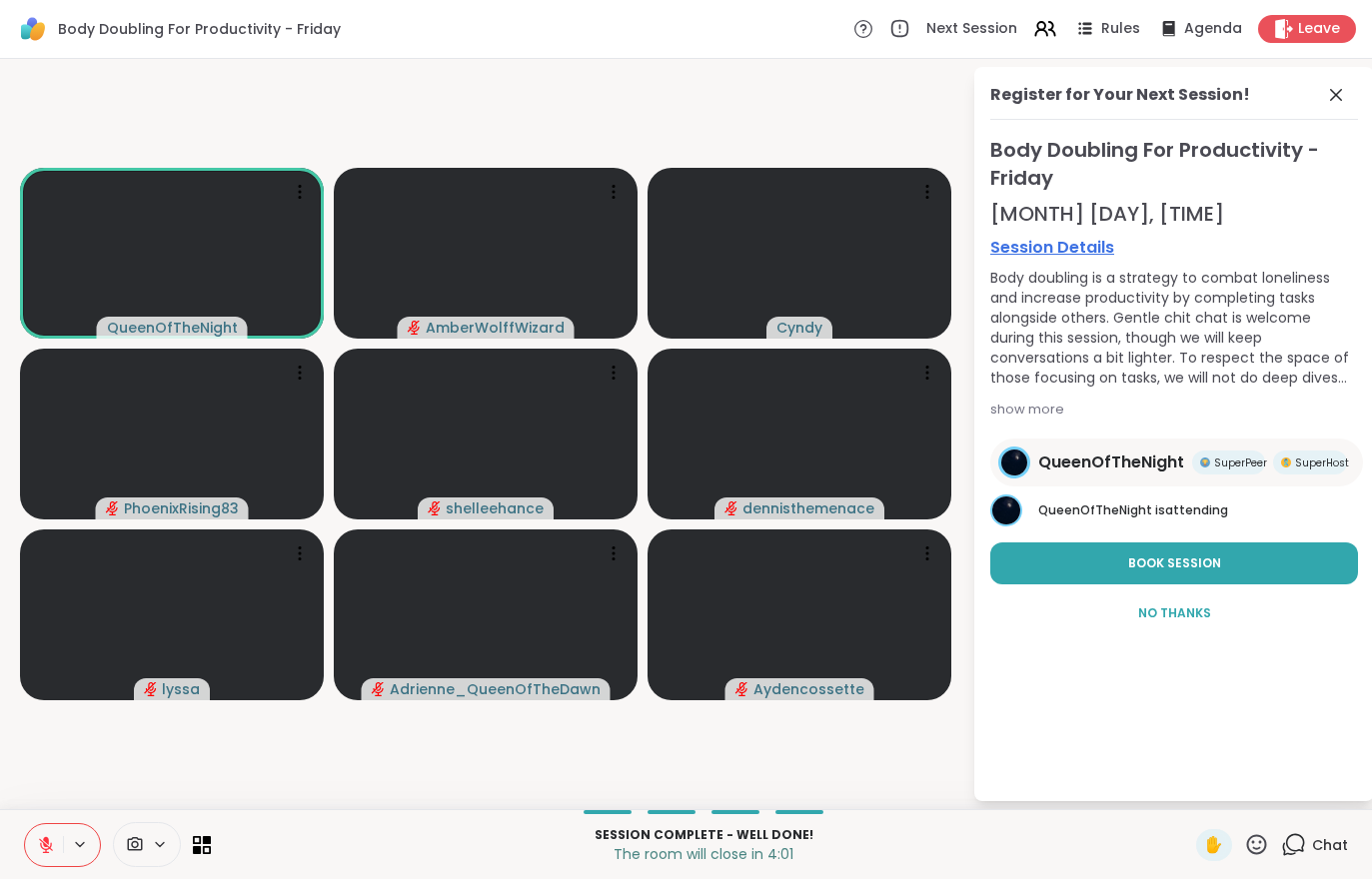 click at bounding box center [44, 845] 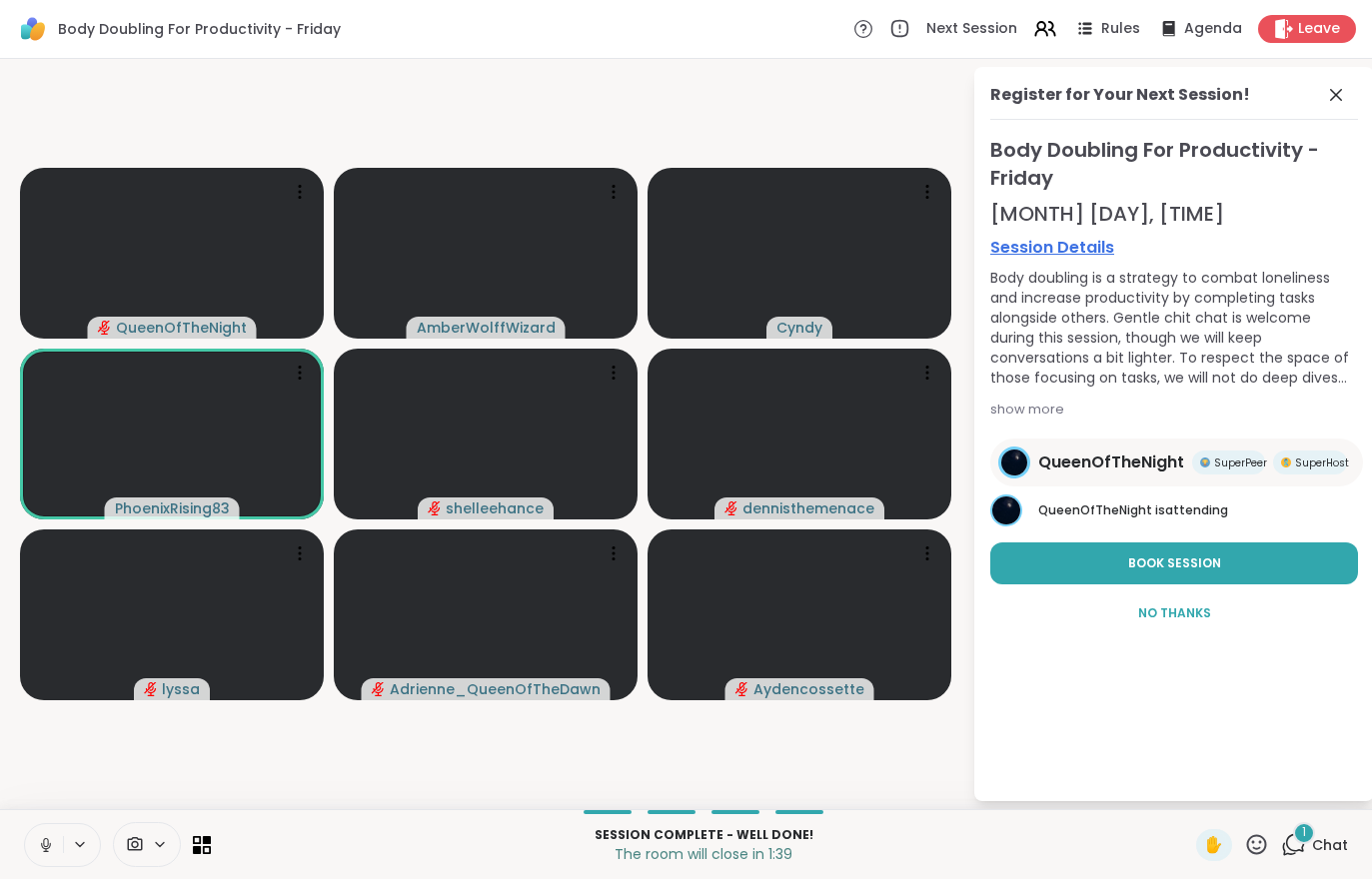 click on "1 Chat" at bounding box center [1314, 845] 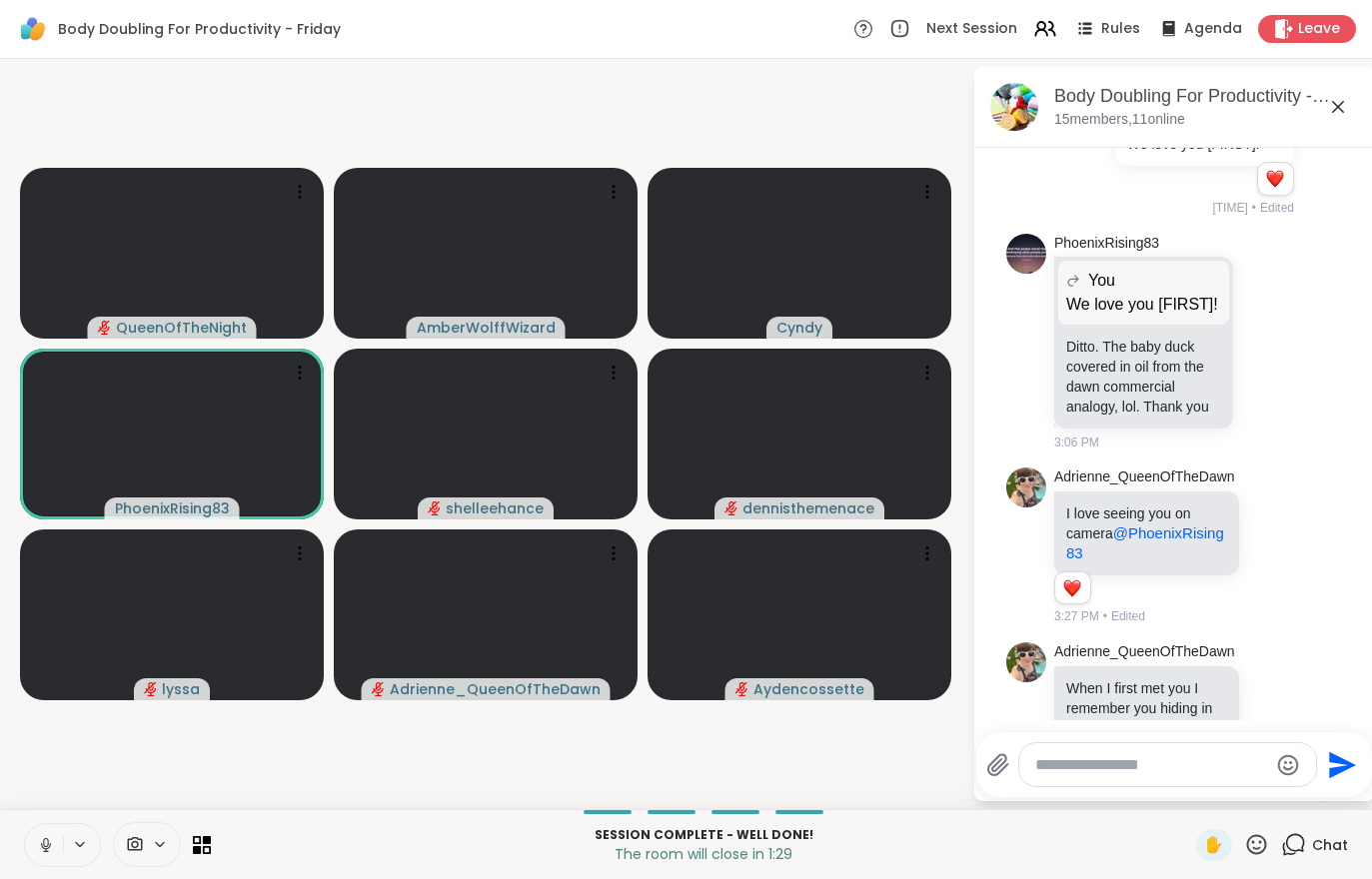 scroll, scrollTop: 7865, scrollLeft: 0, axis: vertical 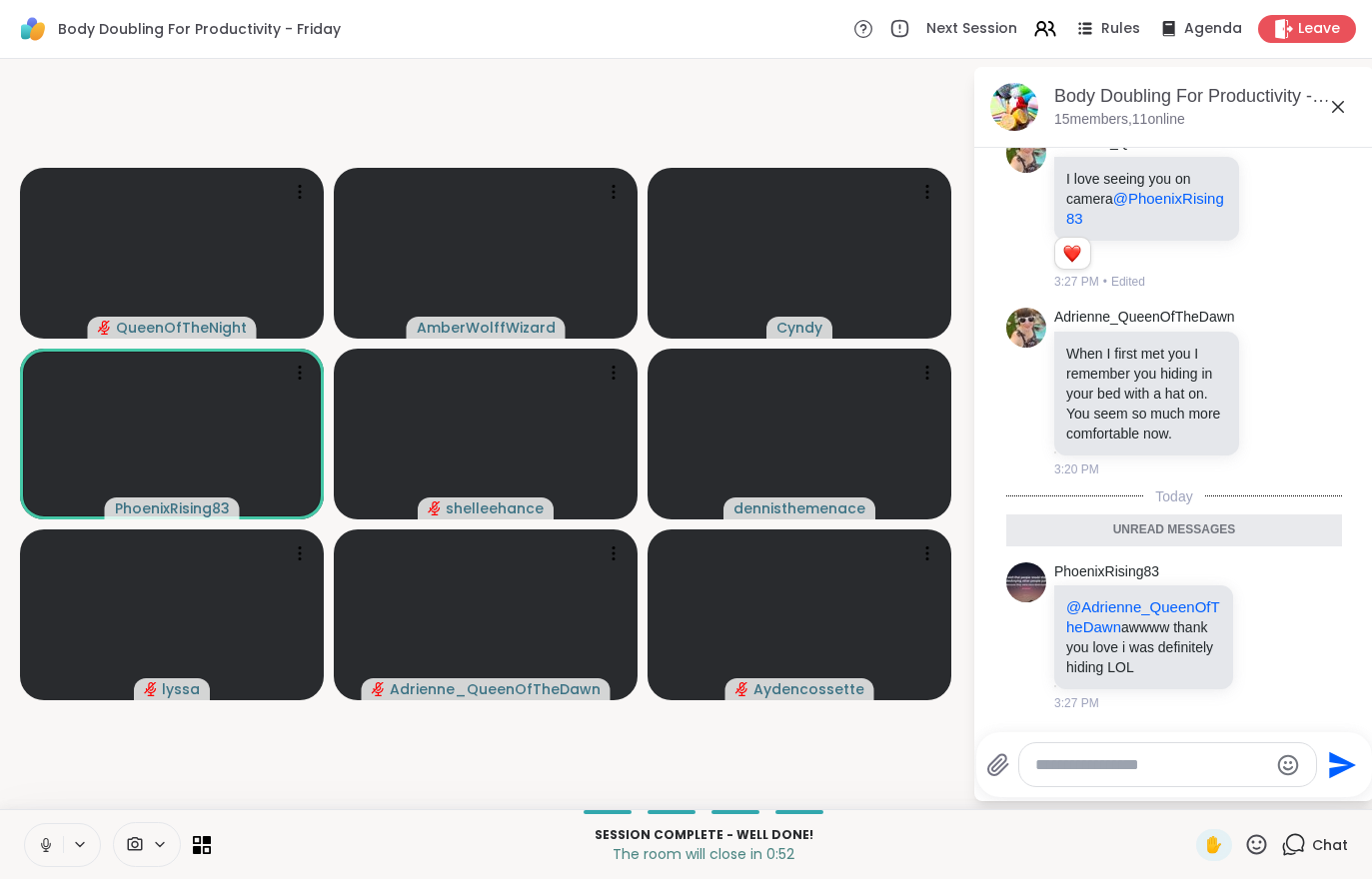 click on "Leave" at bounding box center [1319, 29] 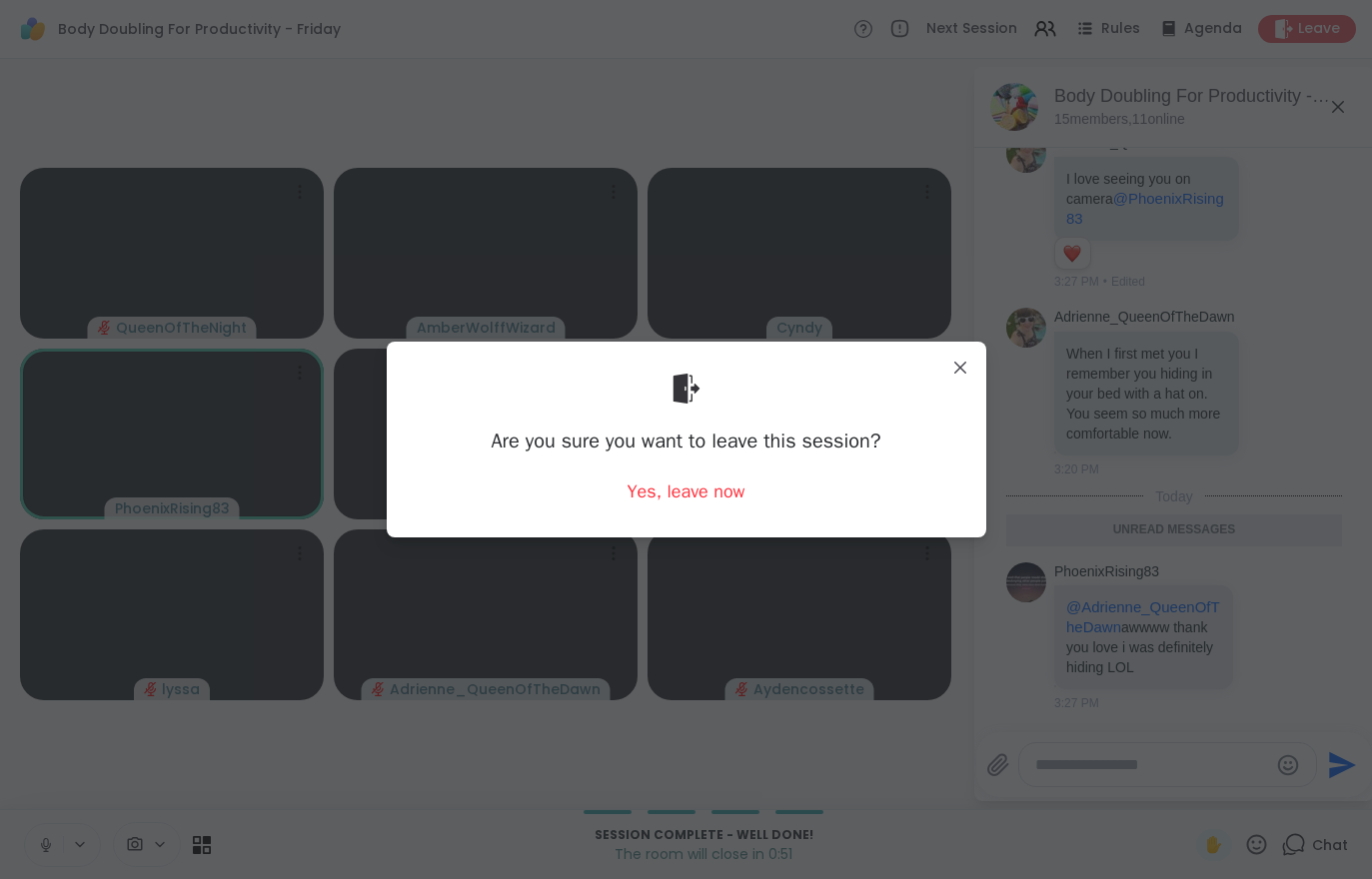 click on "Yes, leave now" at bounding box center (686, 491) 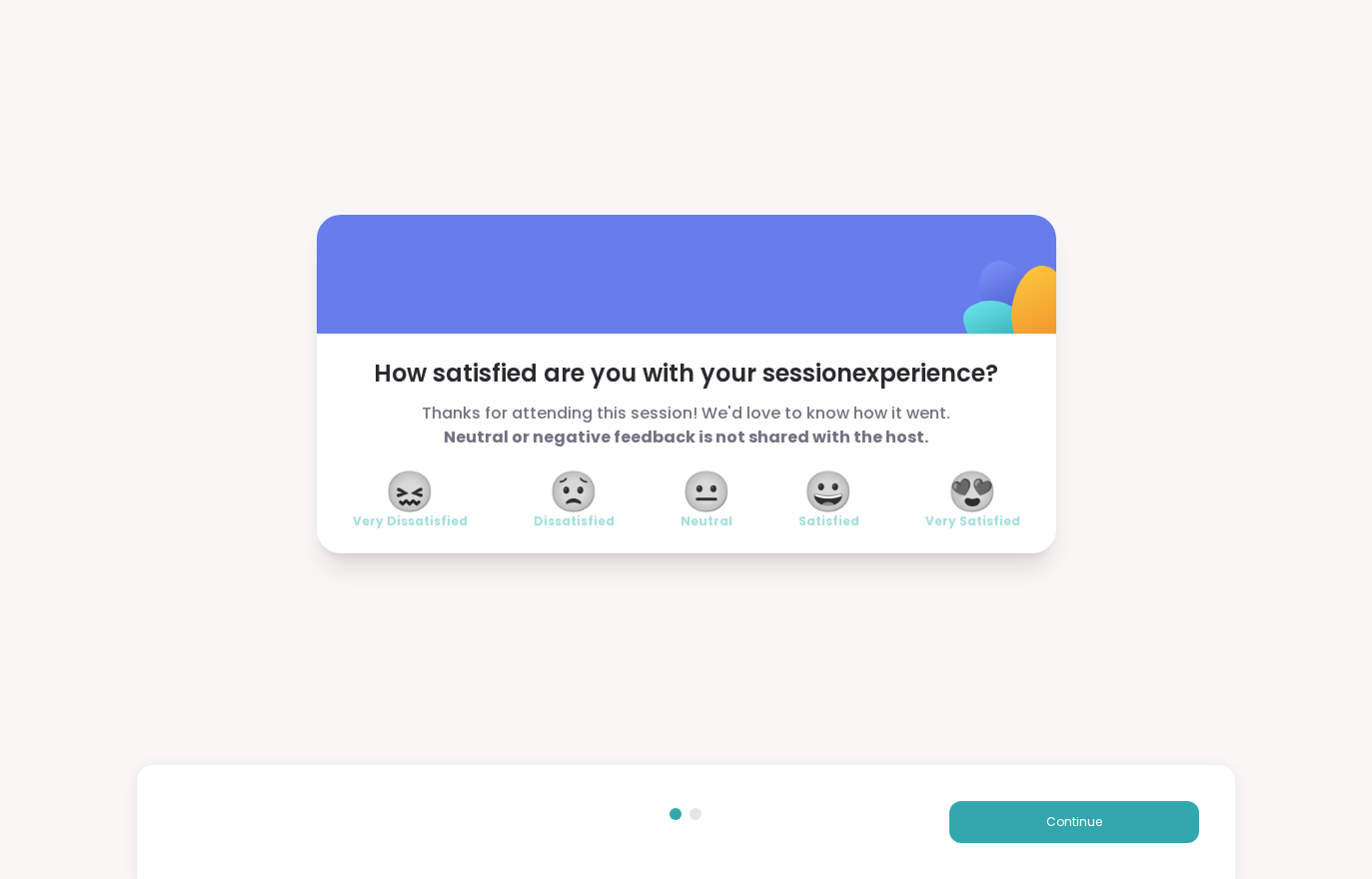click on "Continue" at bounding box center [686, 822] 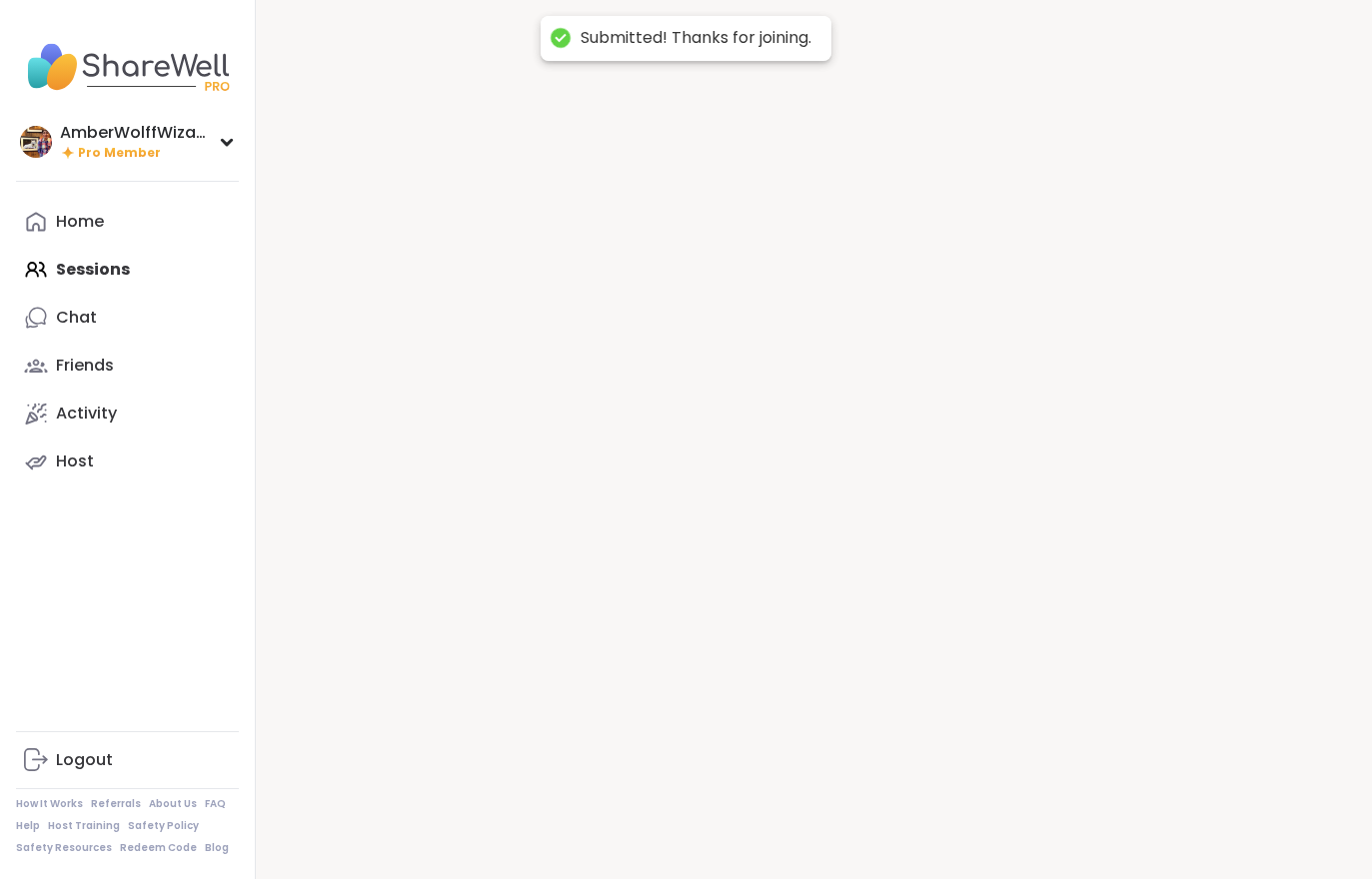 click at bounding box center (813, 440) 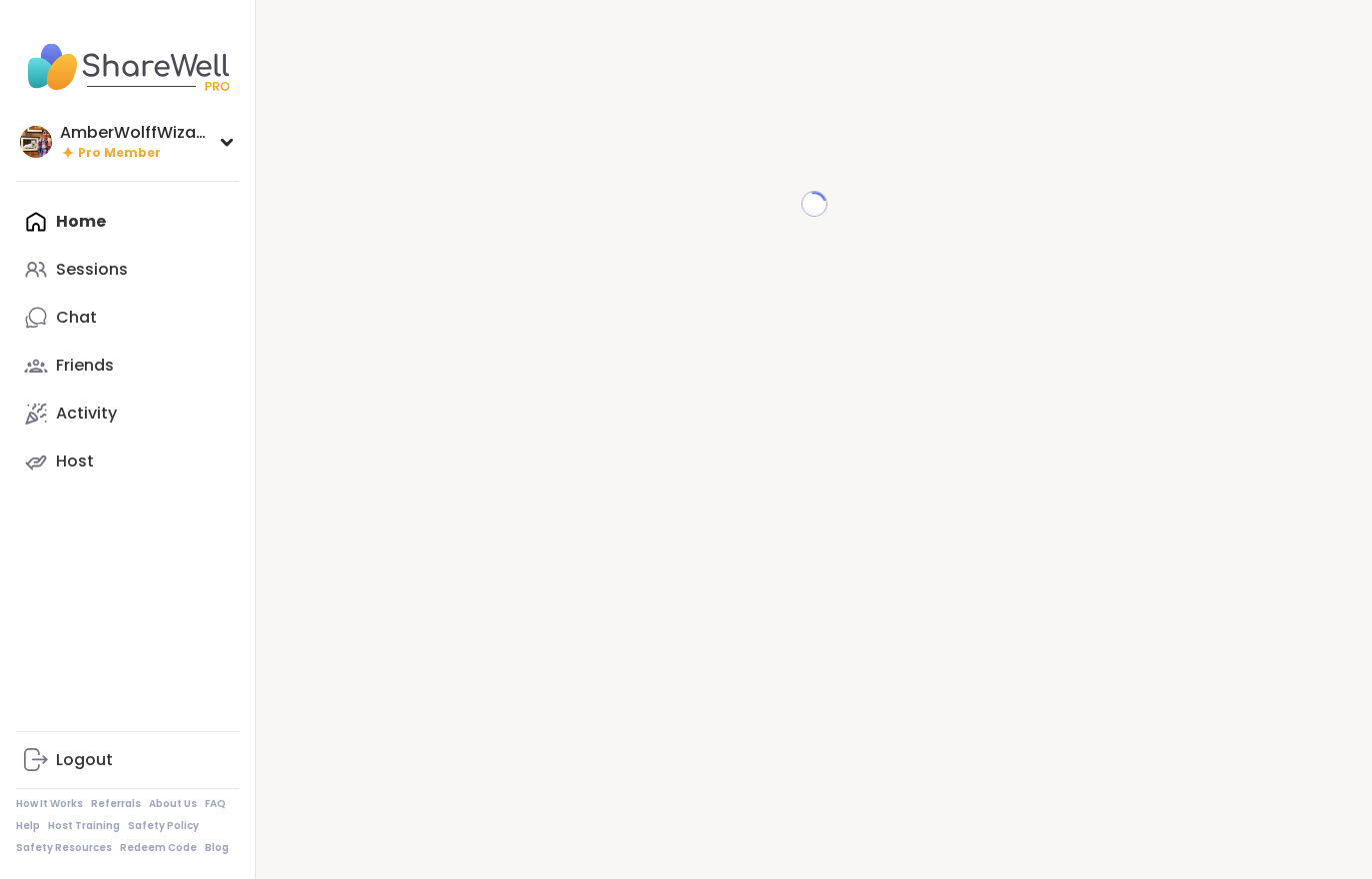 scroll, scrollTop: 0, scrollLeft: 0, axis: both 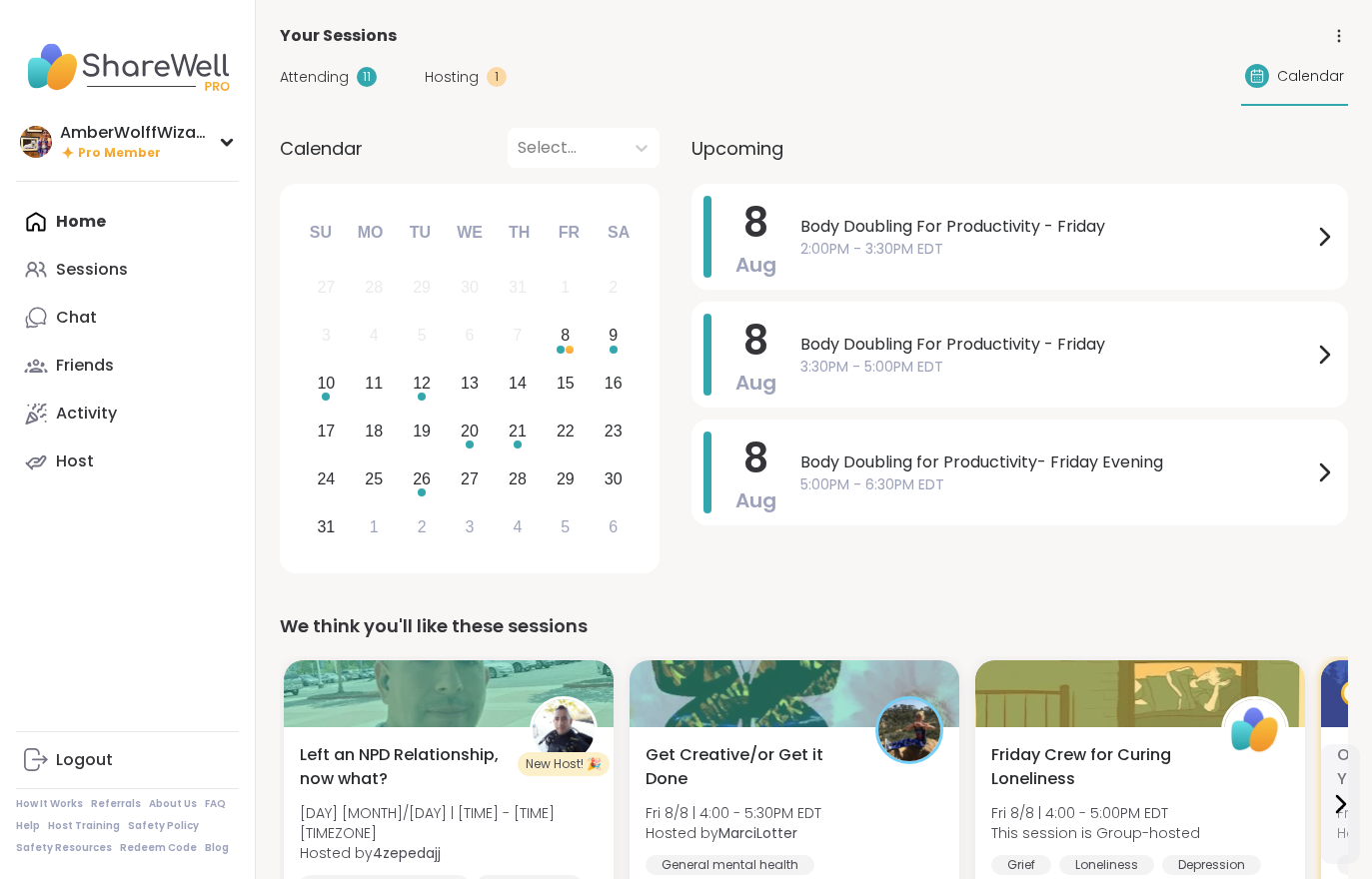 click on "Hosting 1" at bounding box center [466, 77] 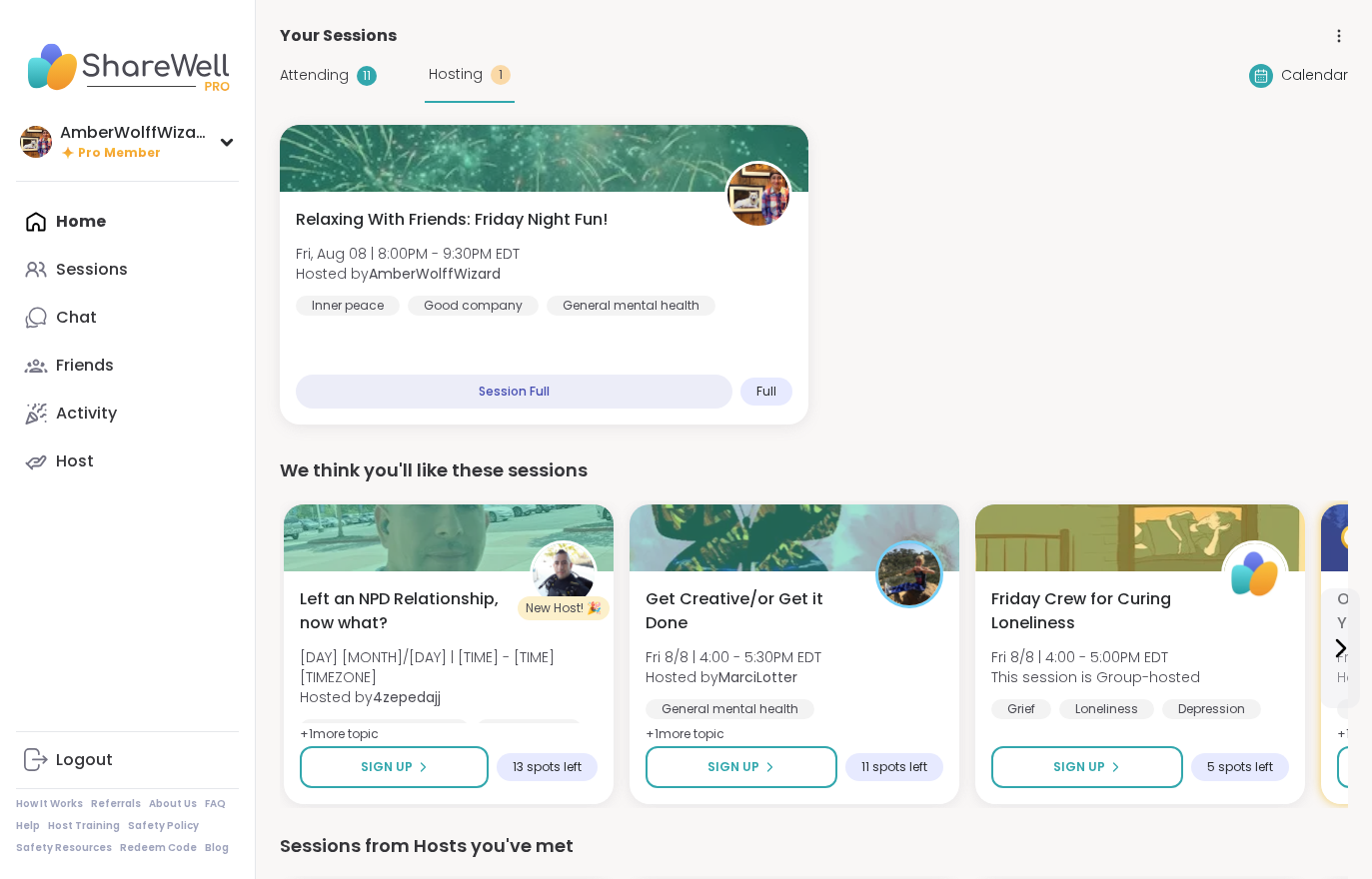 click on "Attending" at bounding box center [314, 75] 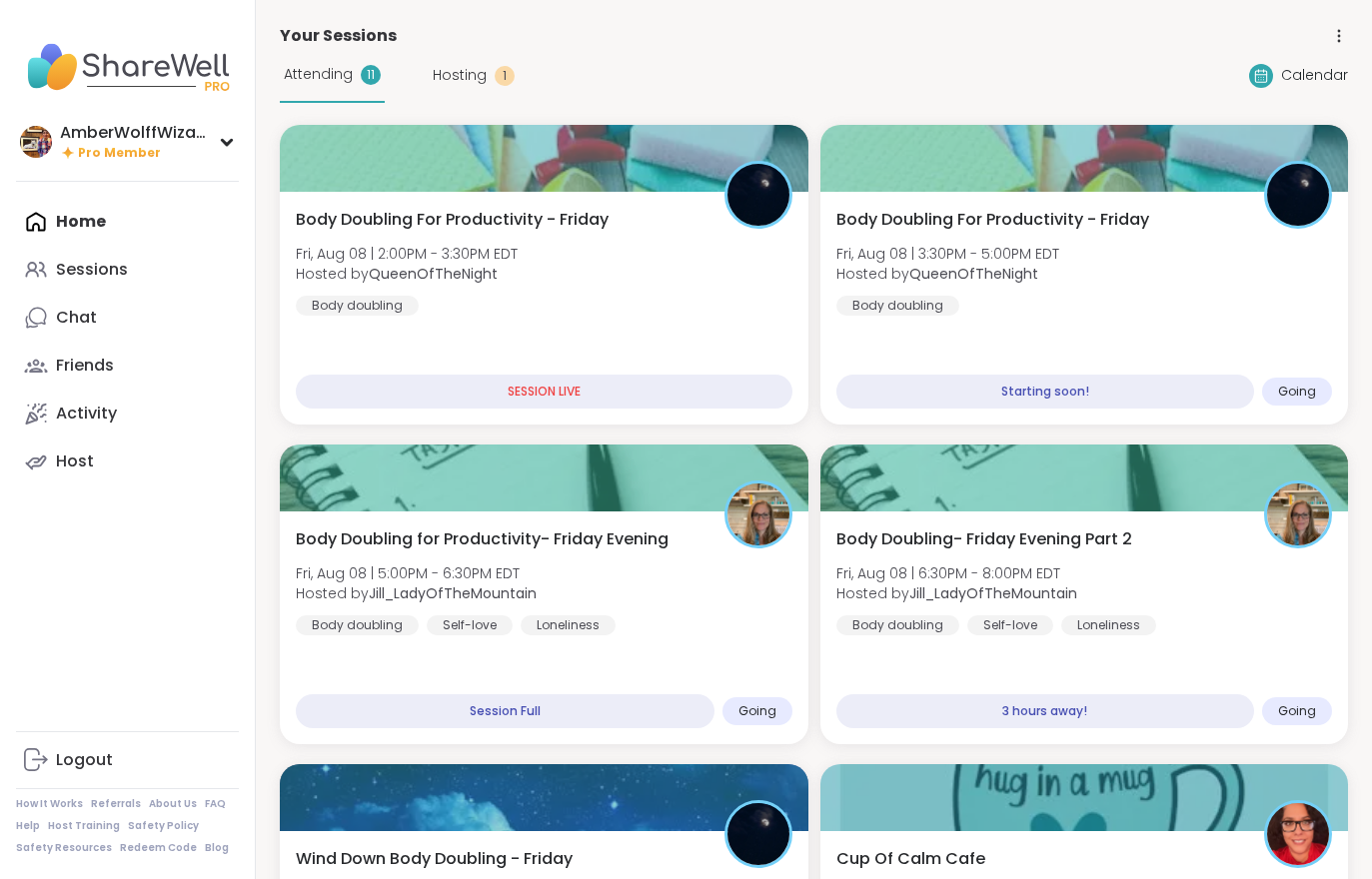 click on "[EVENT] - [DAY] [DAY], [MONTH] [DAY] | [TIME] - [TIME] [TIMEZONE] Hosted by [USERNAME] [EVENT]" at bounding box center [1084, 262] 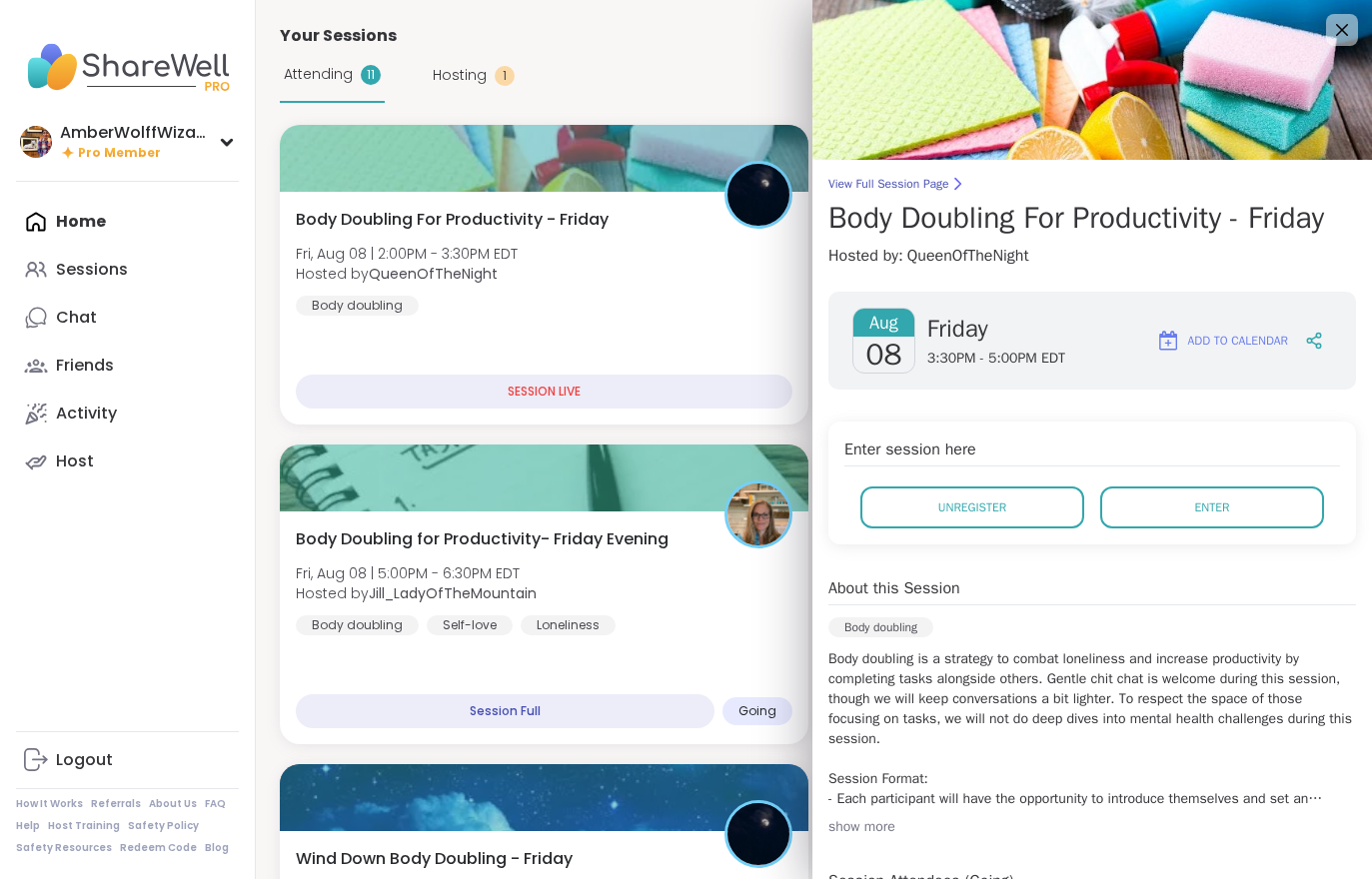 click on "Enter" at bounding box center (1212, 507) 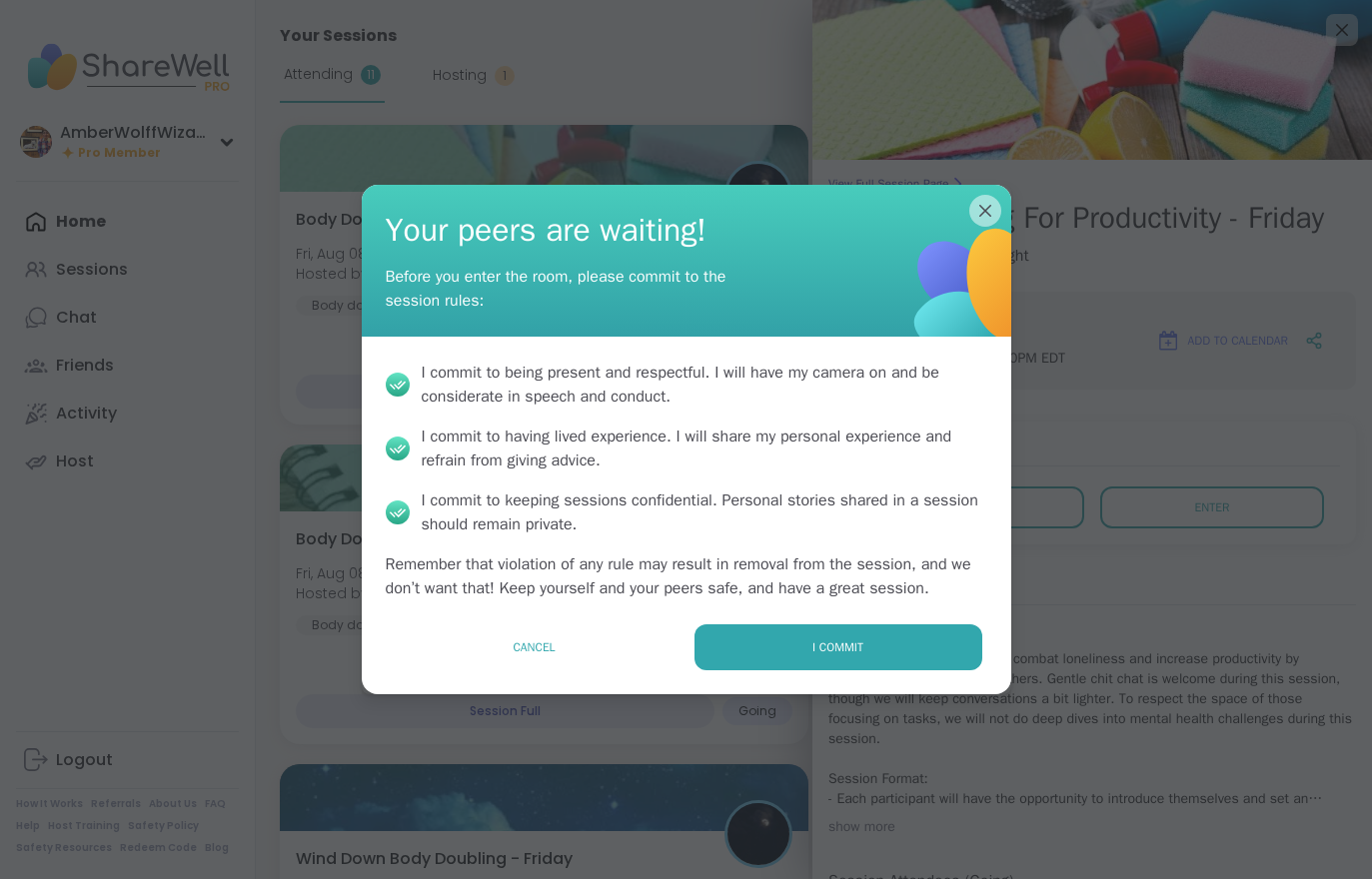 click on "I commit" at bounding box center (838, 647) 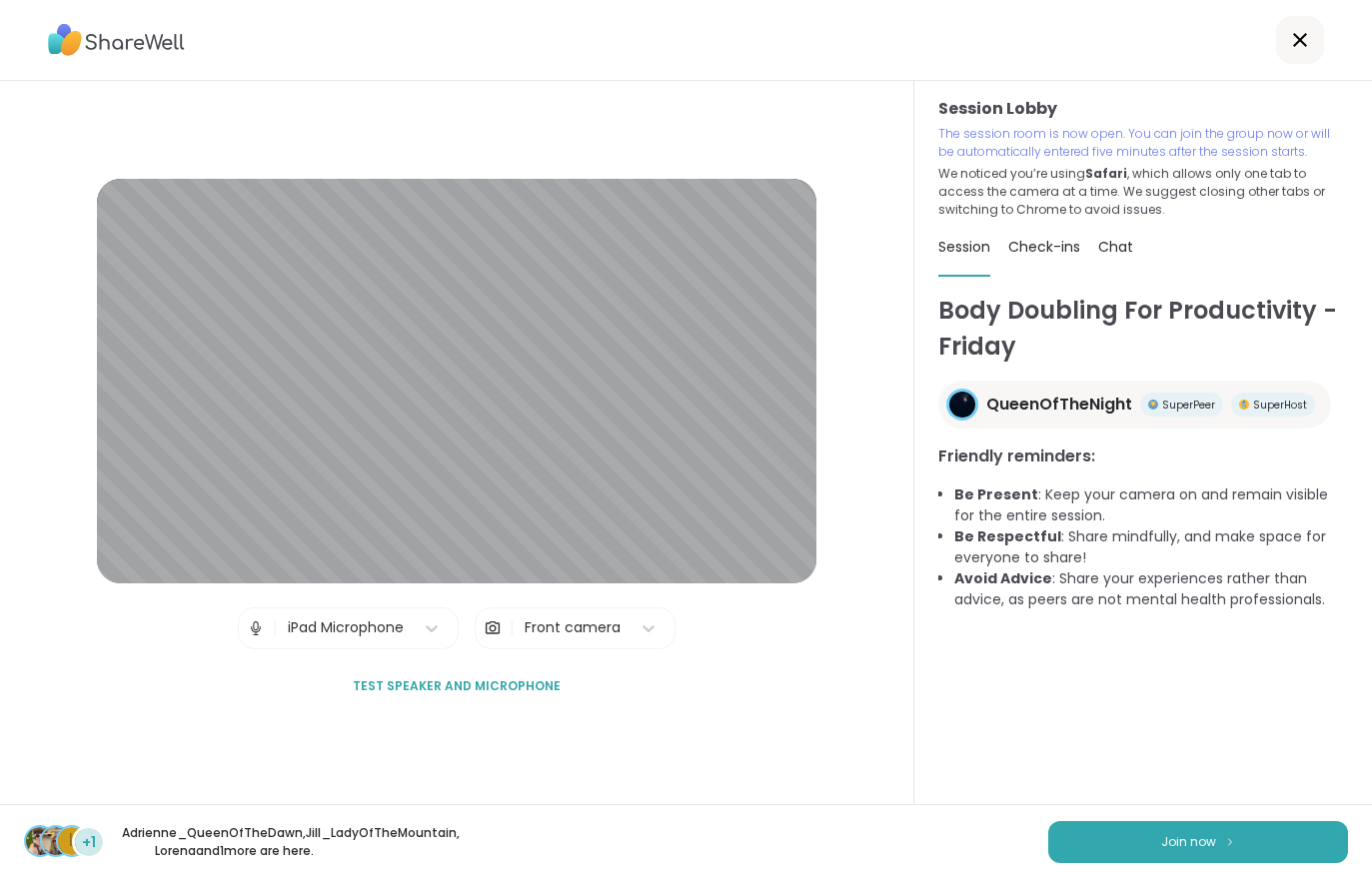 click at bounding box center (1230, 841) 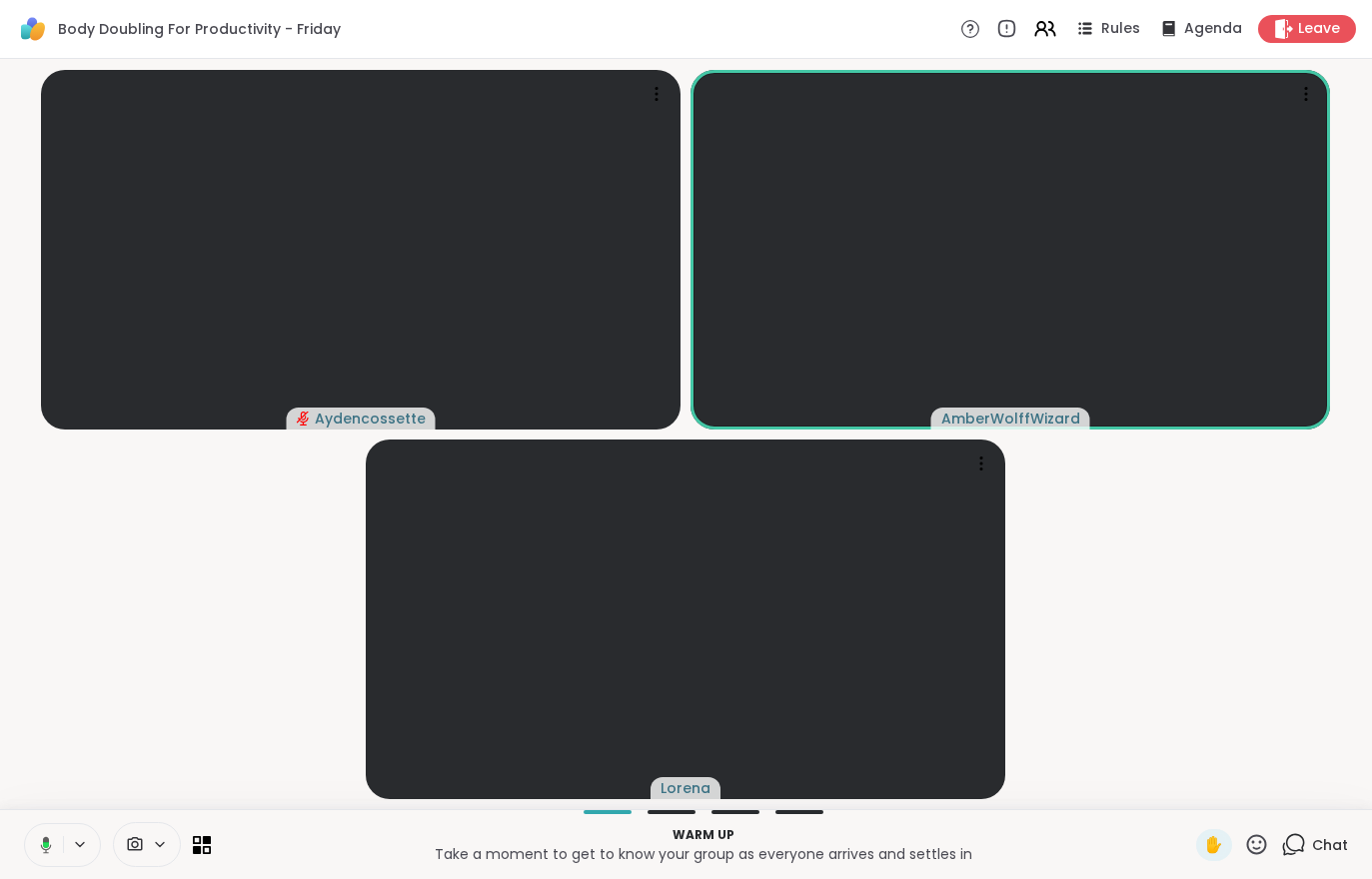 click on "Chat" at bounding box center (1330, 845) 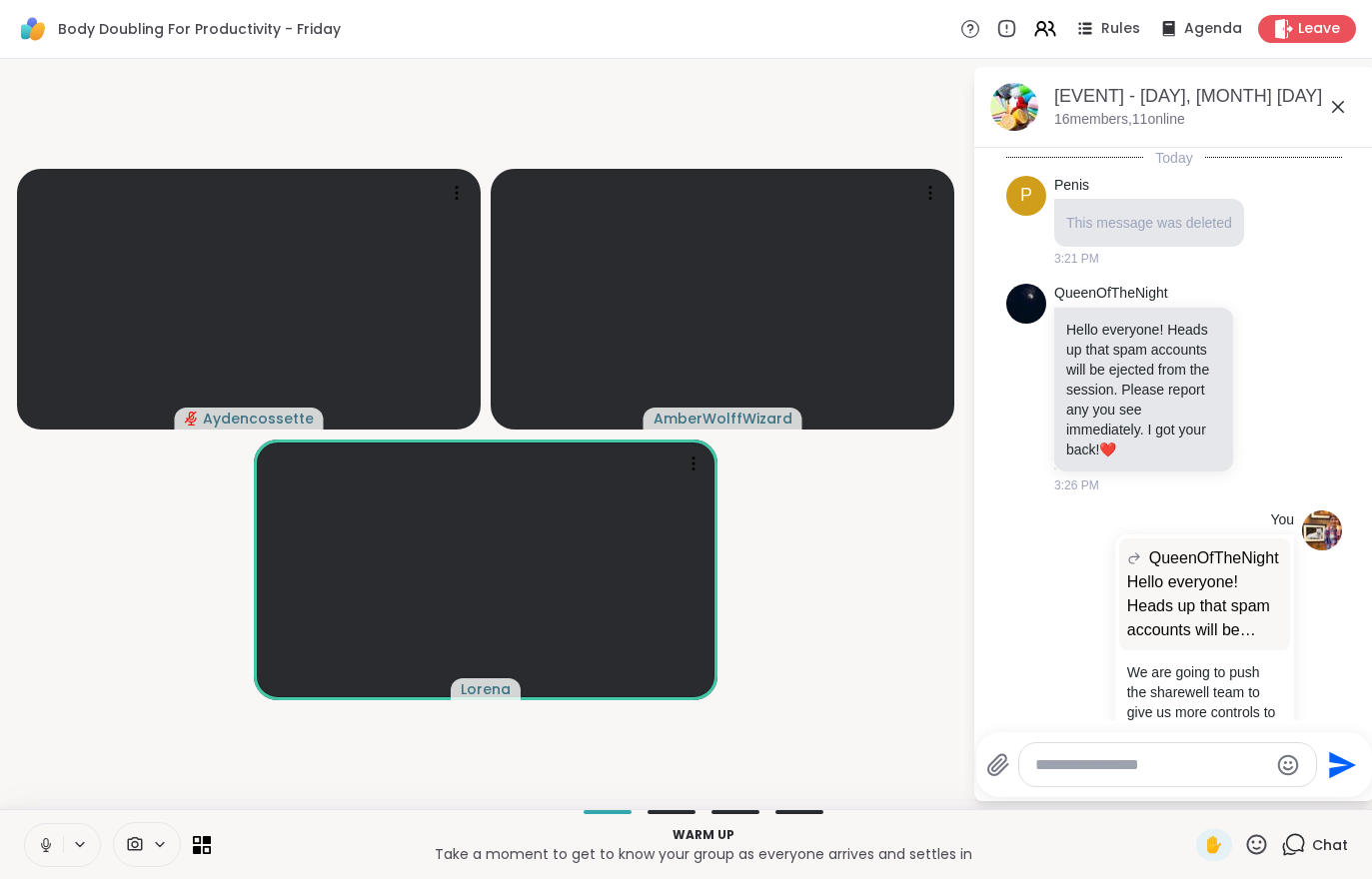 scroll, scrollTop: 103, scrollLeft: 0, axis: vertical 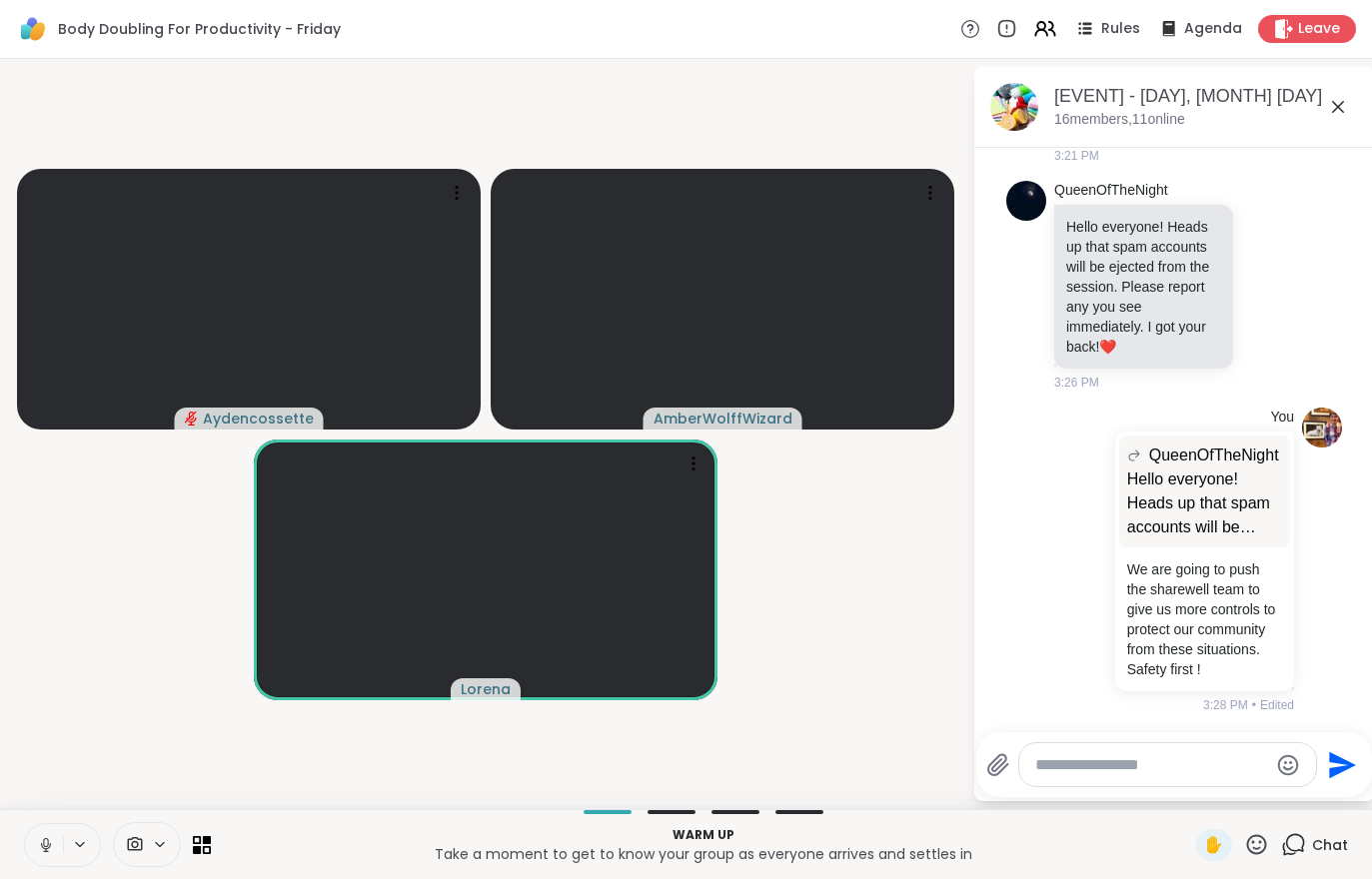 click on "Chat" at bounding box center (1314, 845) 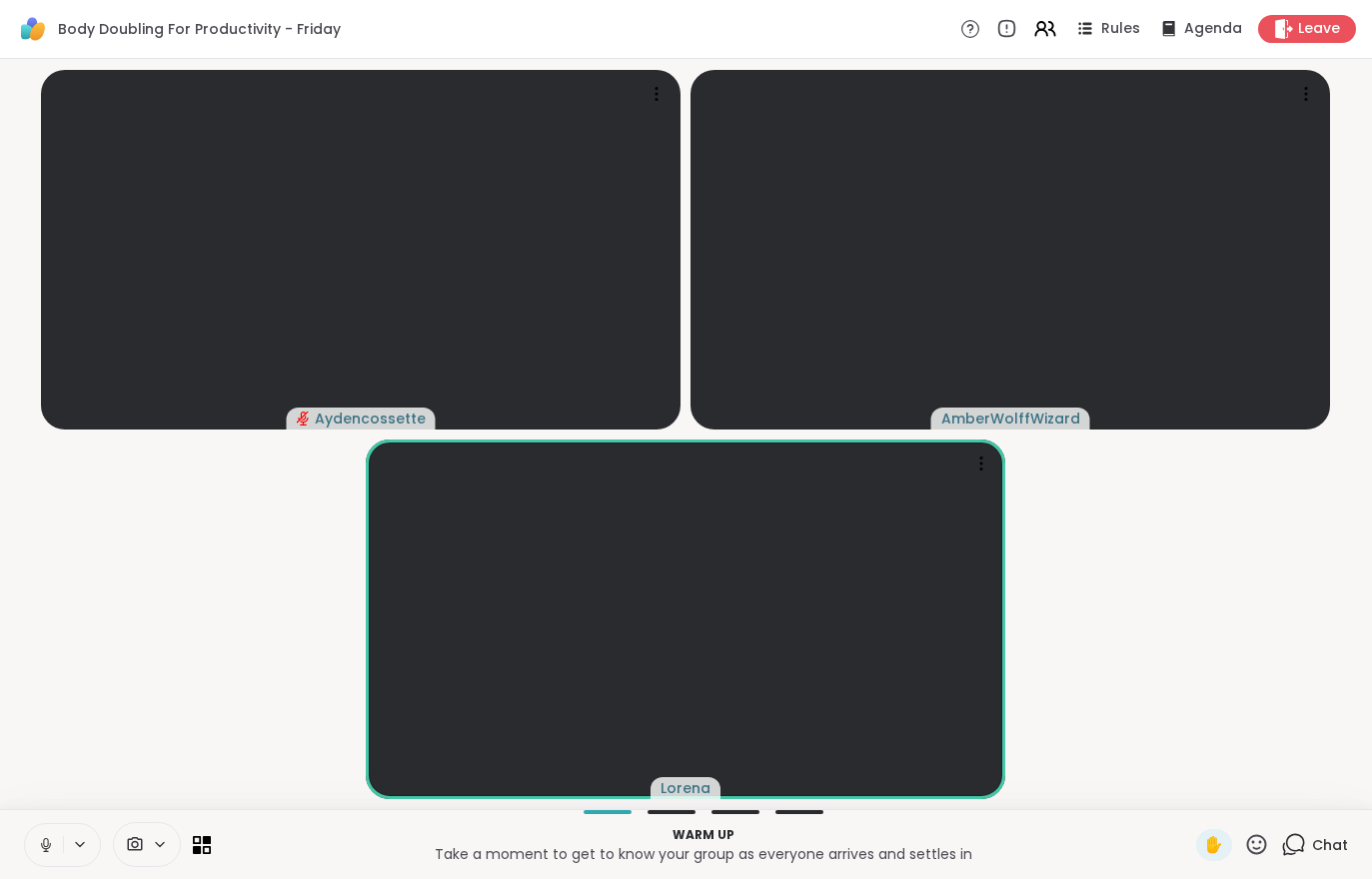 click on "Chat" at bounding box center (1314, 845) 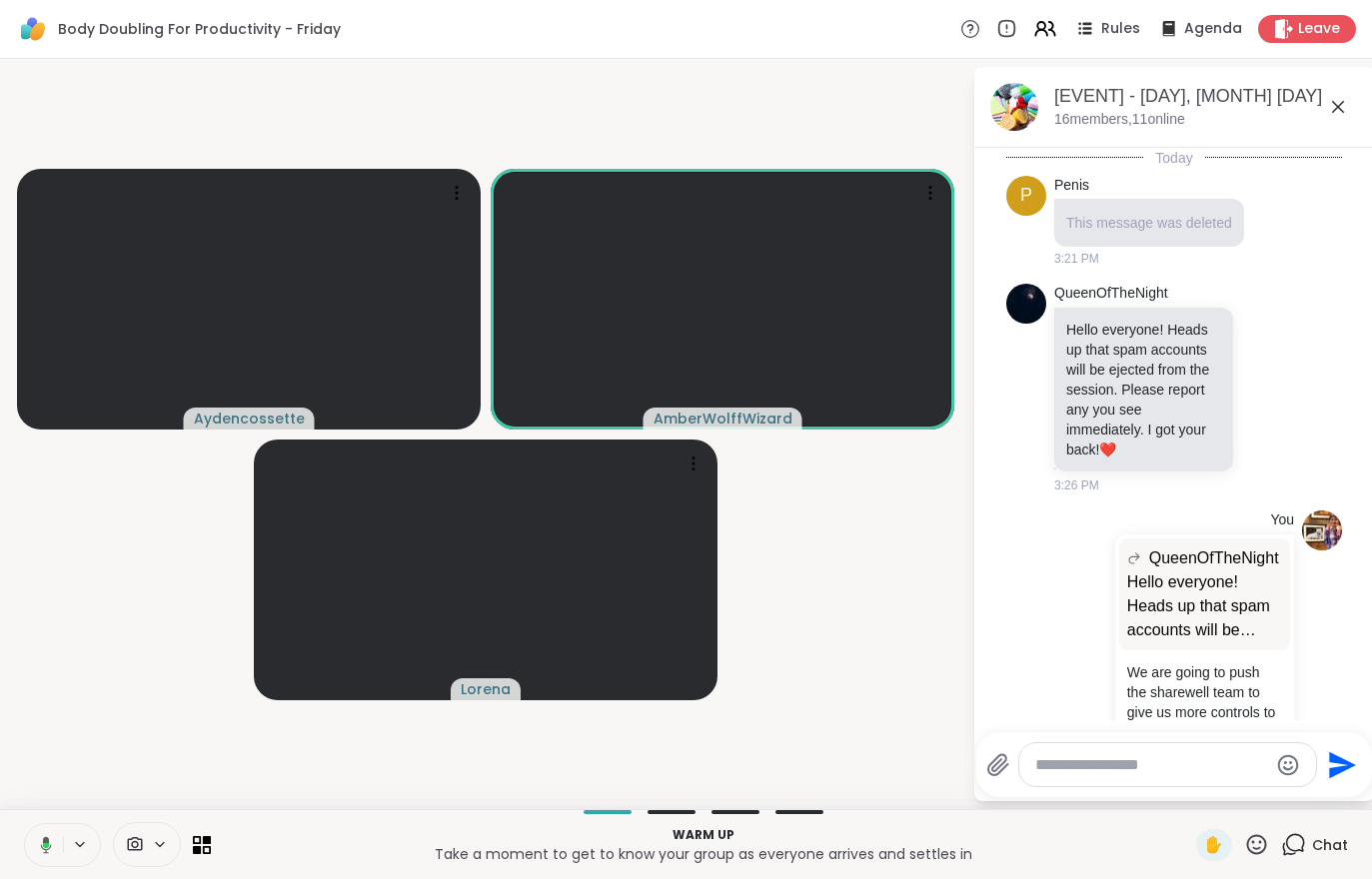 scroll, scrollTop: 103, scrollLeft: 0, axis: vertical 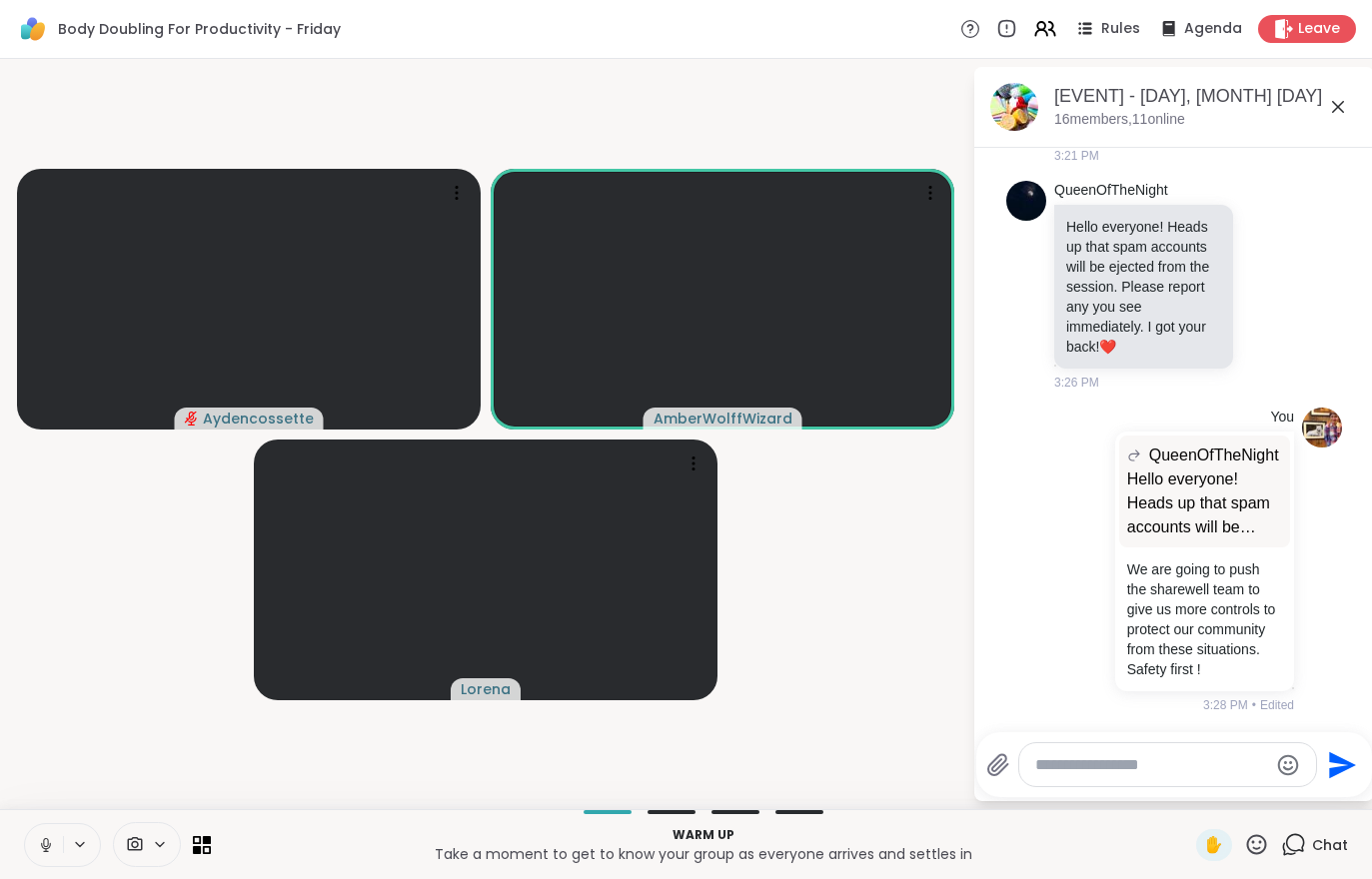 click on "Chat" at bounding box center [1330, 845] 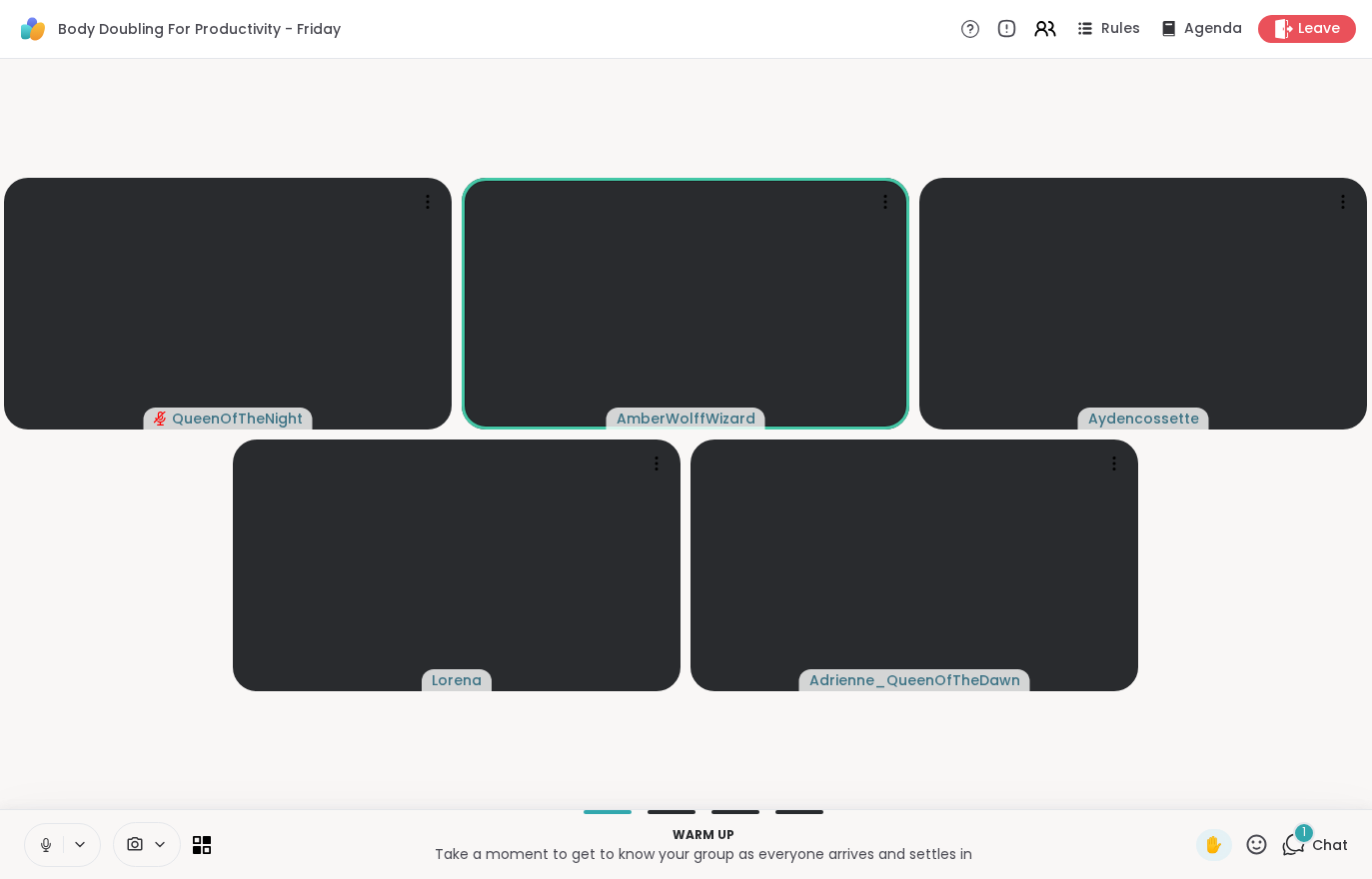 click on "Chat" at bounding box center [1330, 845] 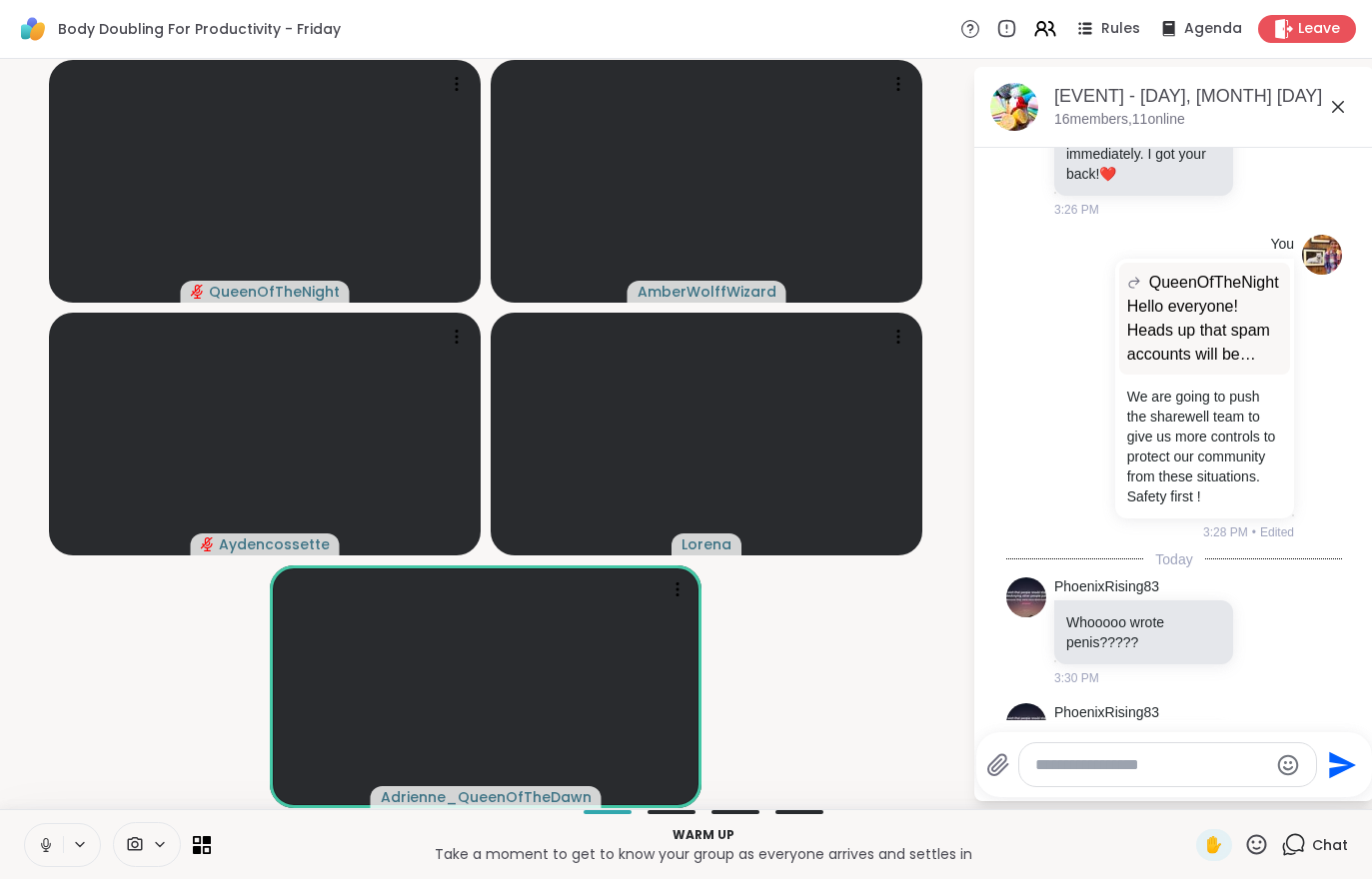 scroll, scrollTop: 500, scrollLeft: 0, axis: vertical 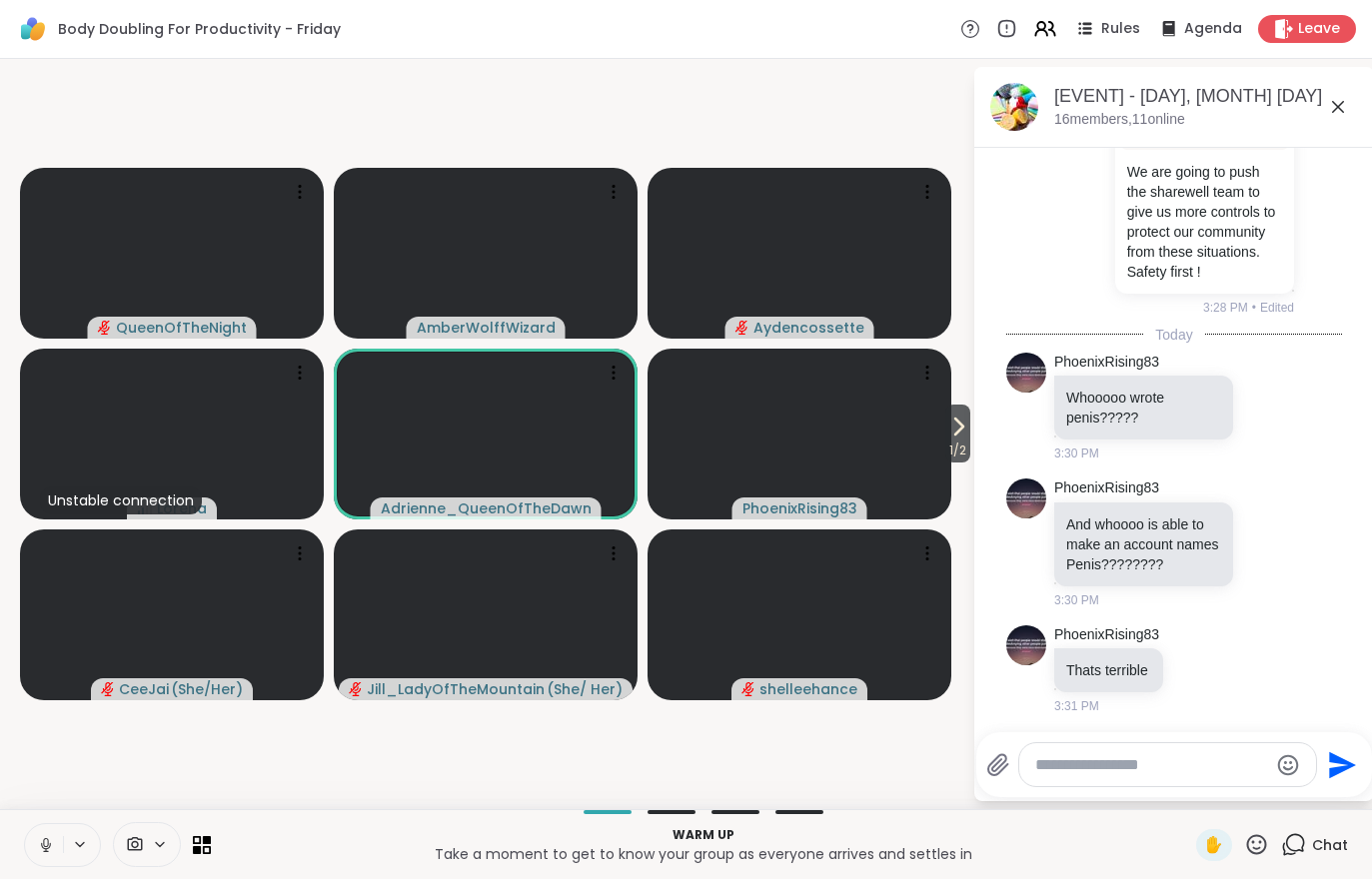 click at bounding box center (799, 434) 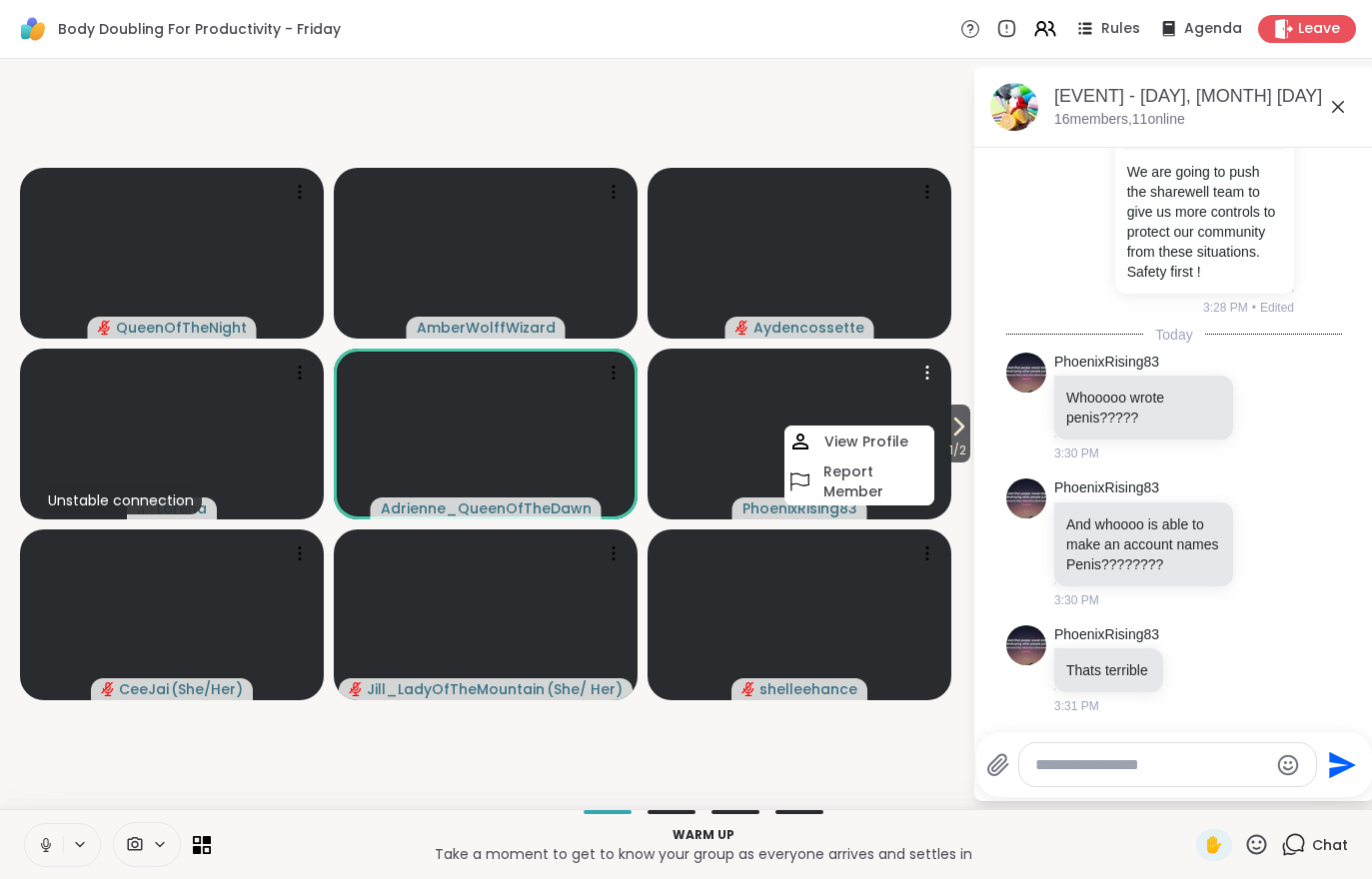 click on "1  /  2" at bounding box center [957, 450] 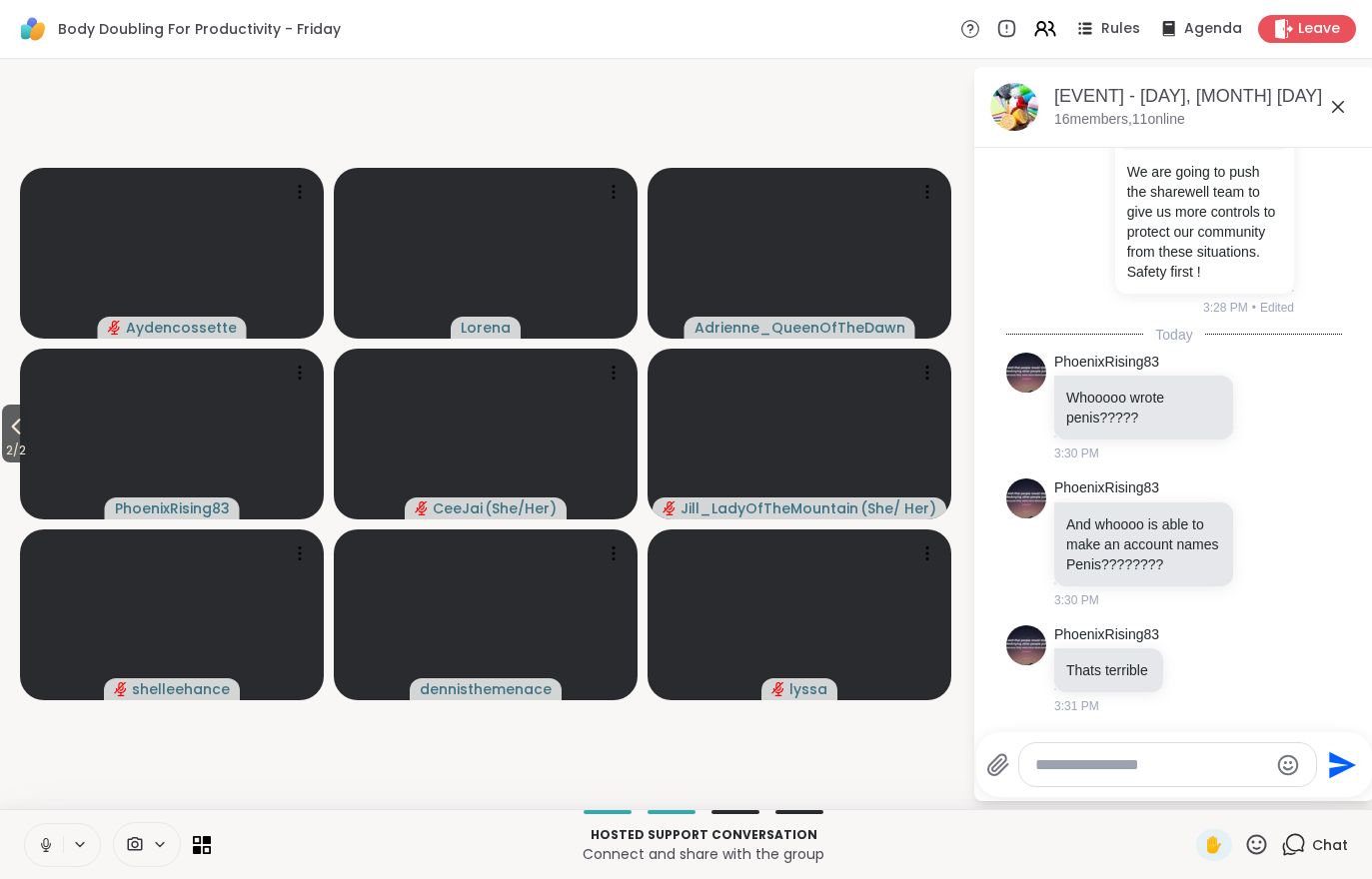 scroll, scrollTop: 606, scrollLeft: 0, axis: vertical 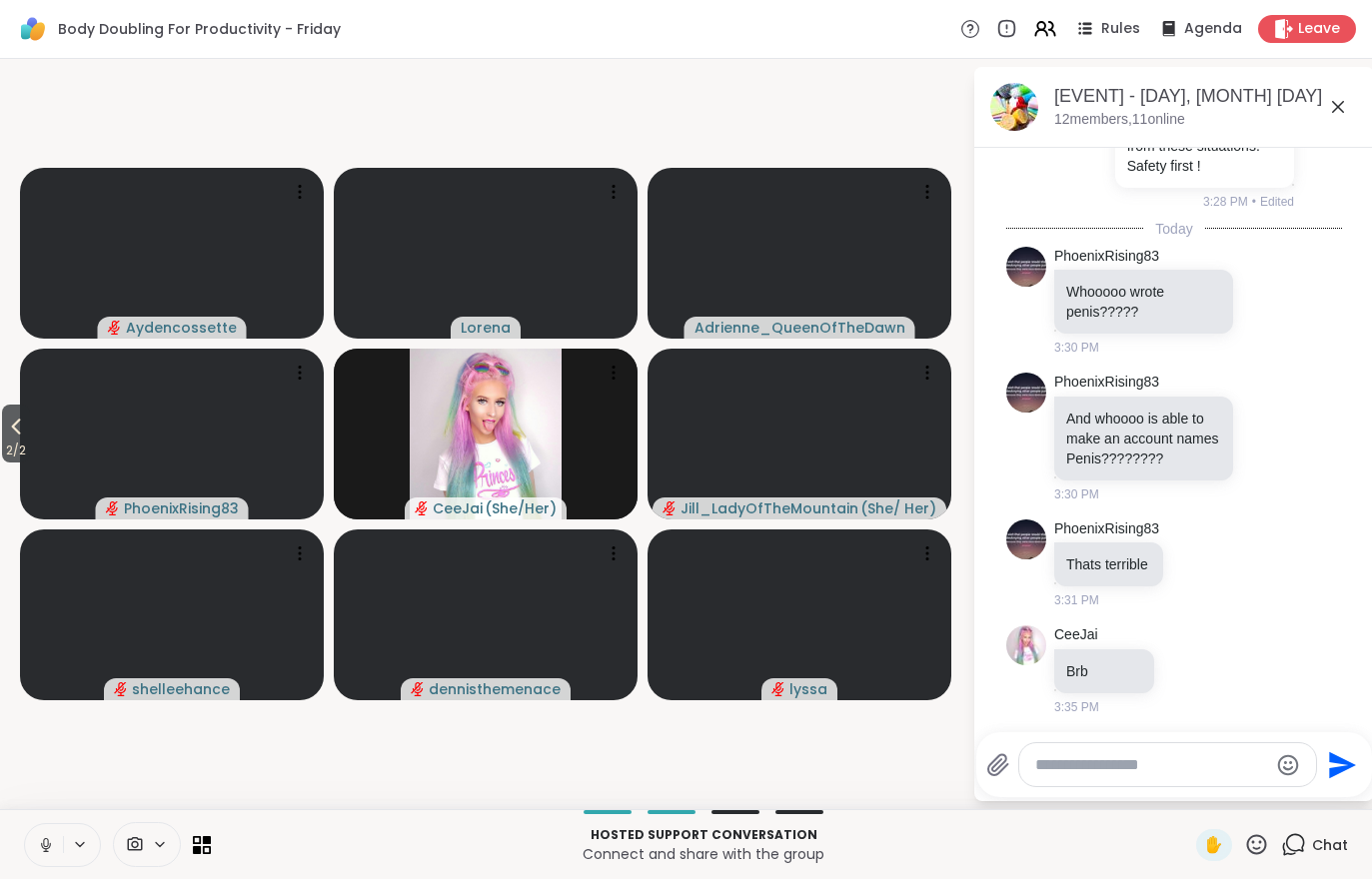 click on "2  /  2" at bounding box center (16, 450) 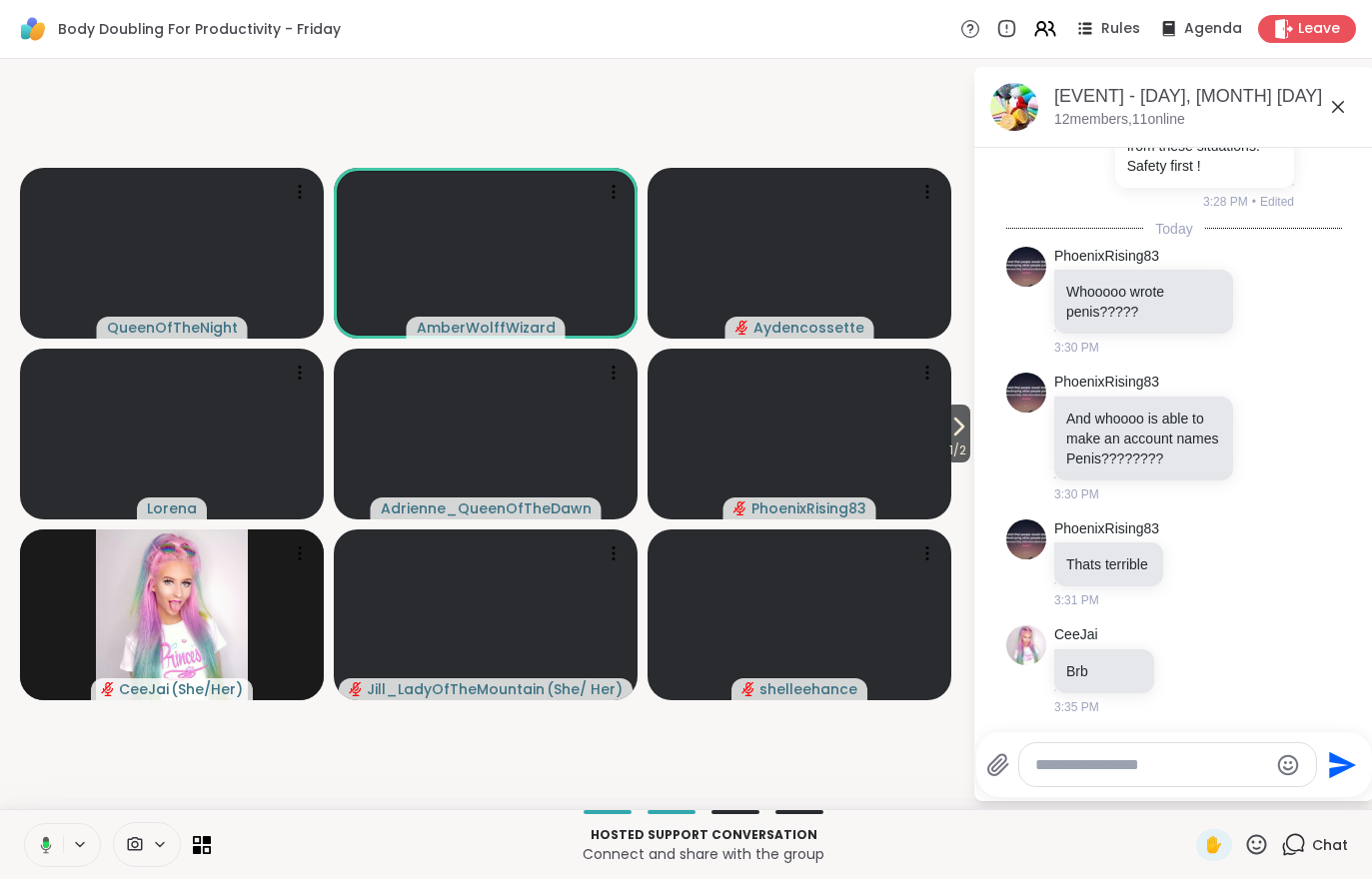 click on "1  /  2" at bounding box center (957, 450) 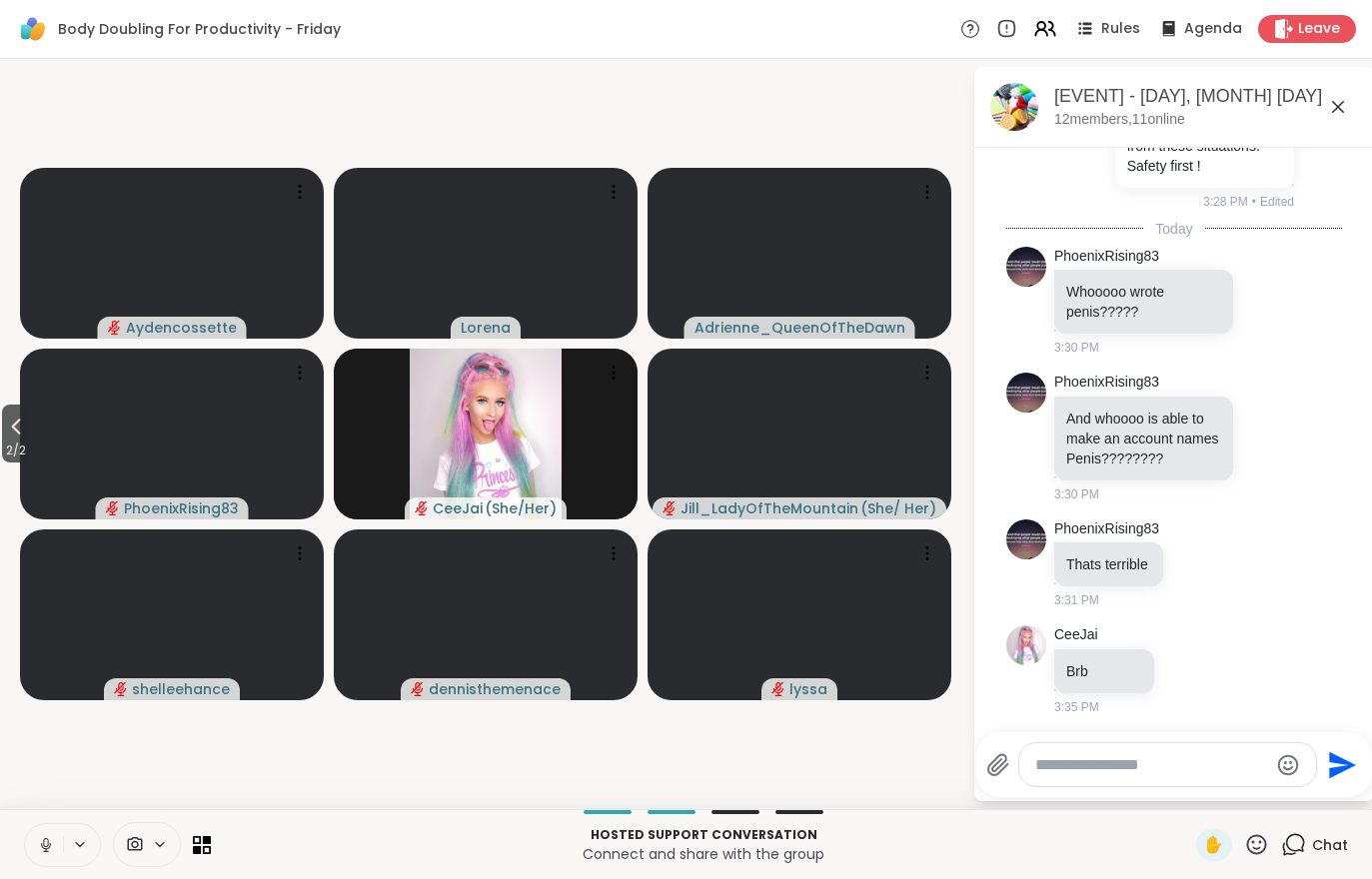 click at bounding box center (44, 845) 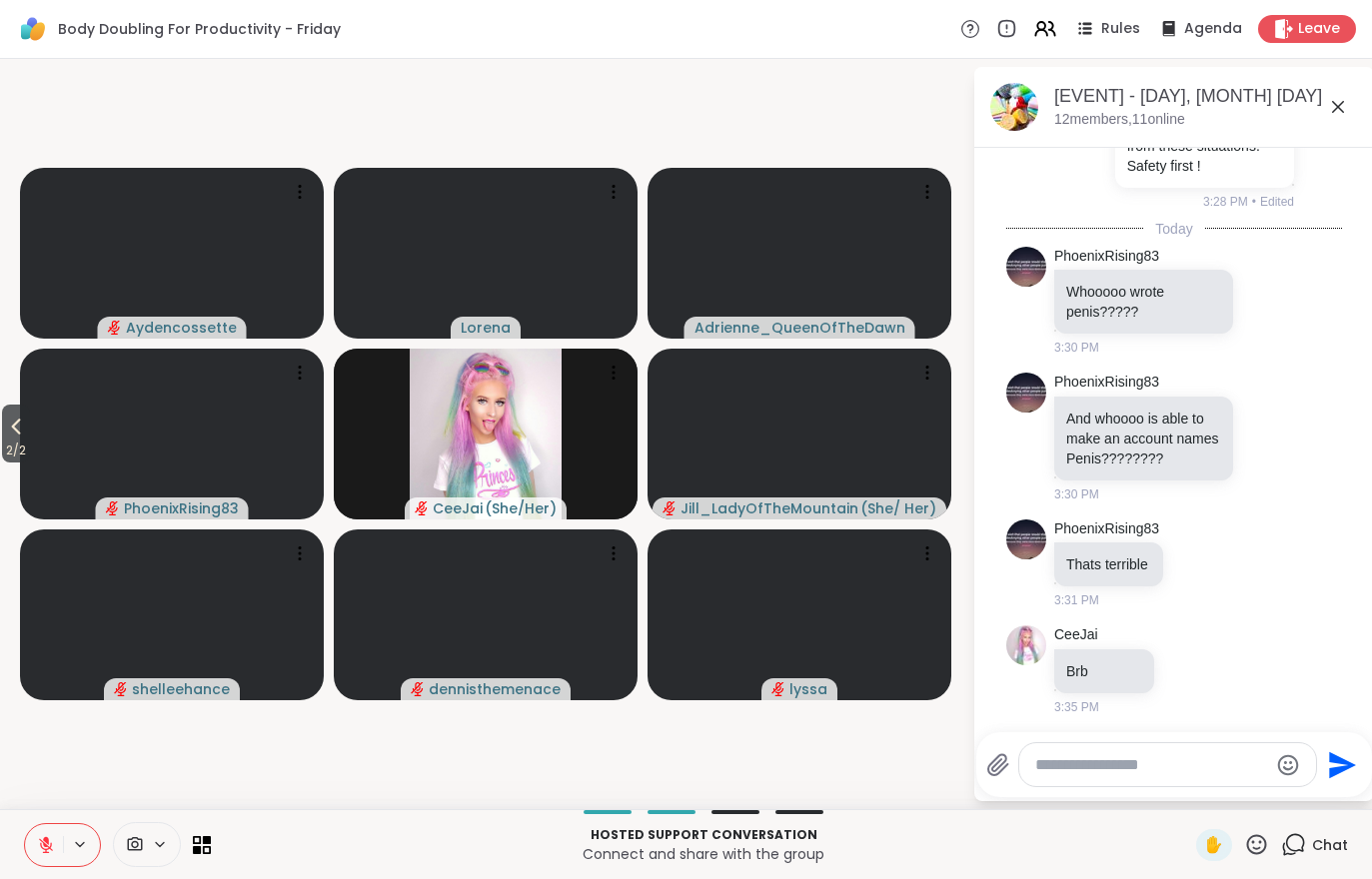 click at bounding box center (172, 434) 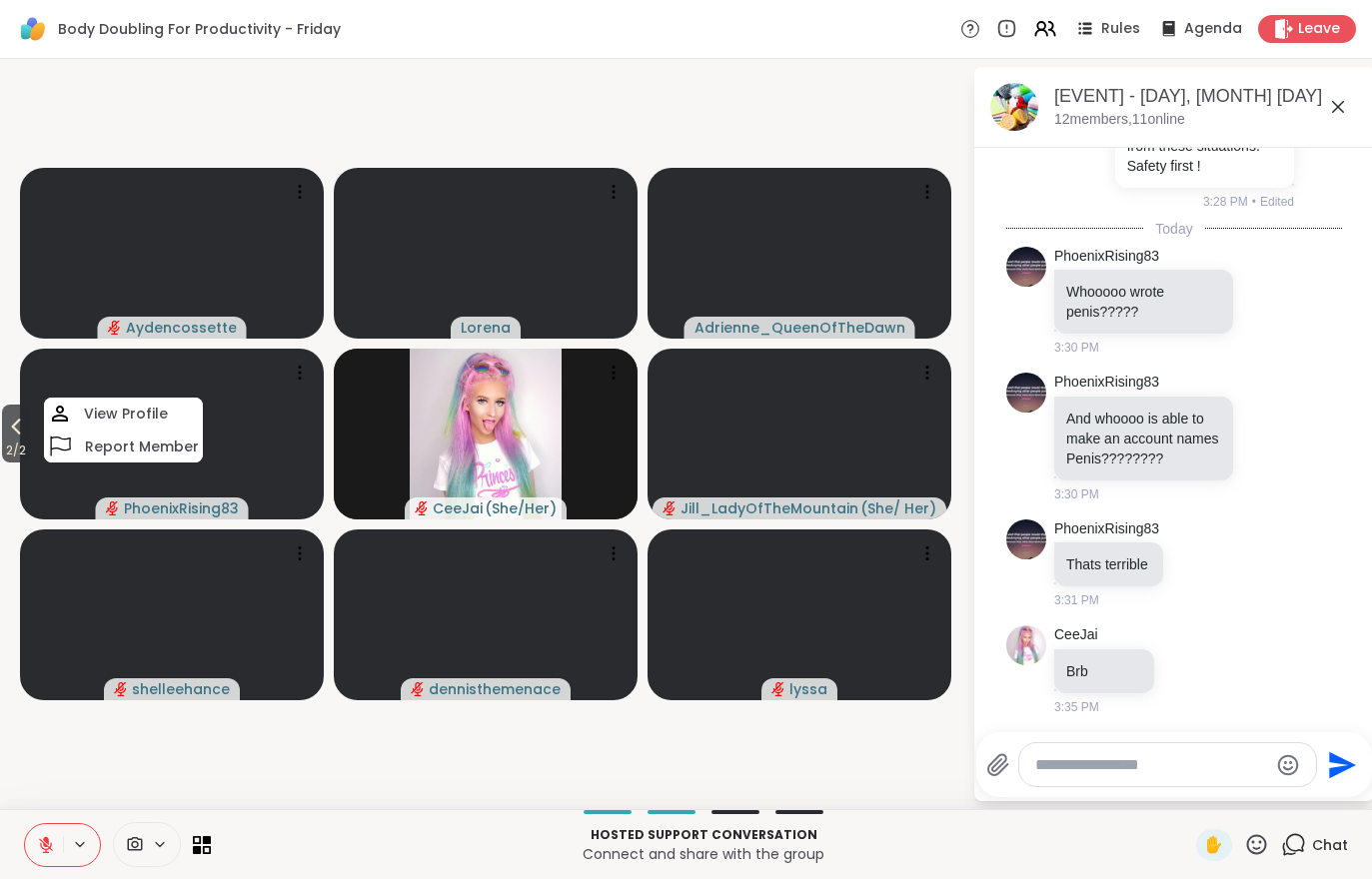 click on "[NUMBER]  /  [NUMBER] [USERNAME] [USERNAME] [USERNAME] [USERNAME] View Profile Report Member [USERNAME] ( [GENDER] ) [USERNAME] ( [GENDER] ) [USERNAME] [USERNAME] [USERNAME]" at bounding box center (486, 434) 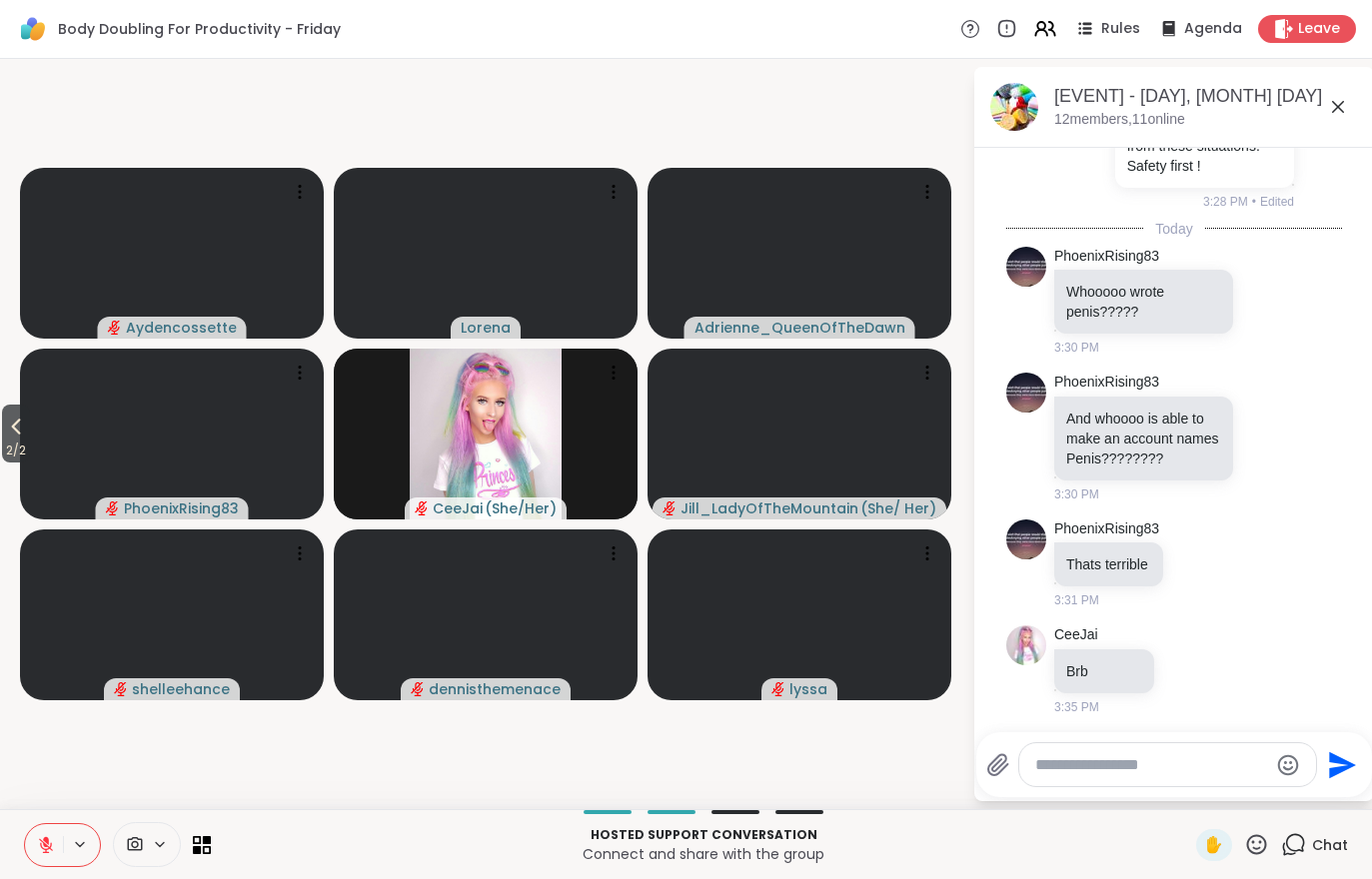 click on "2  /  2" at bounding box center [16, 450] 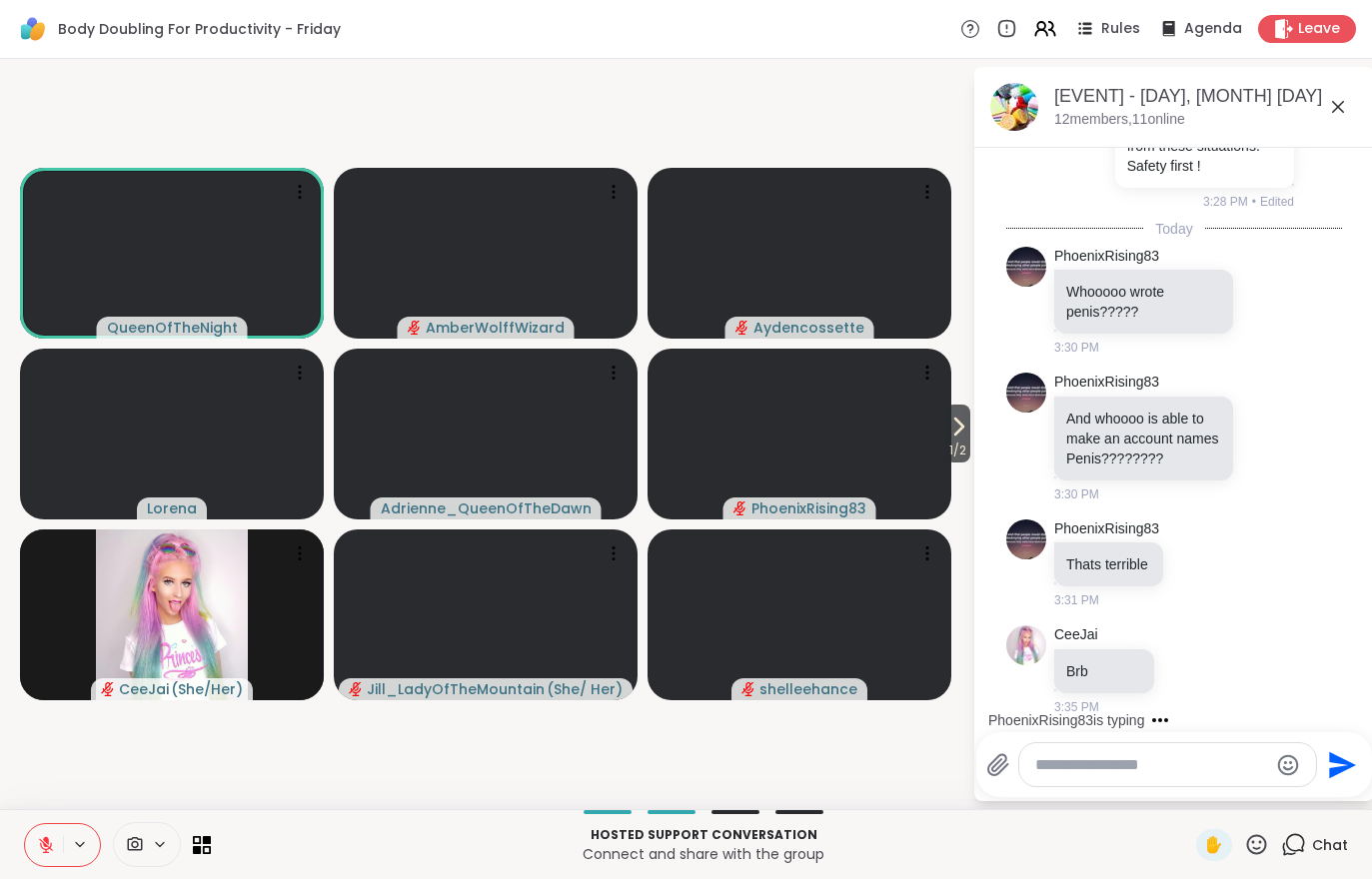 scroll, scrollTop: 712, scrollLeft: 0, axis: vertical 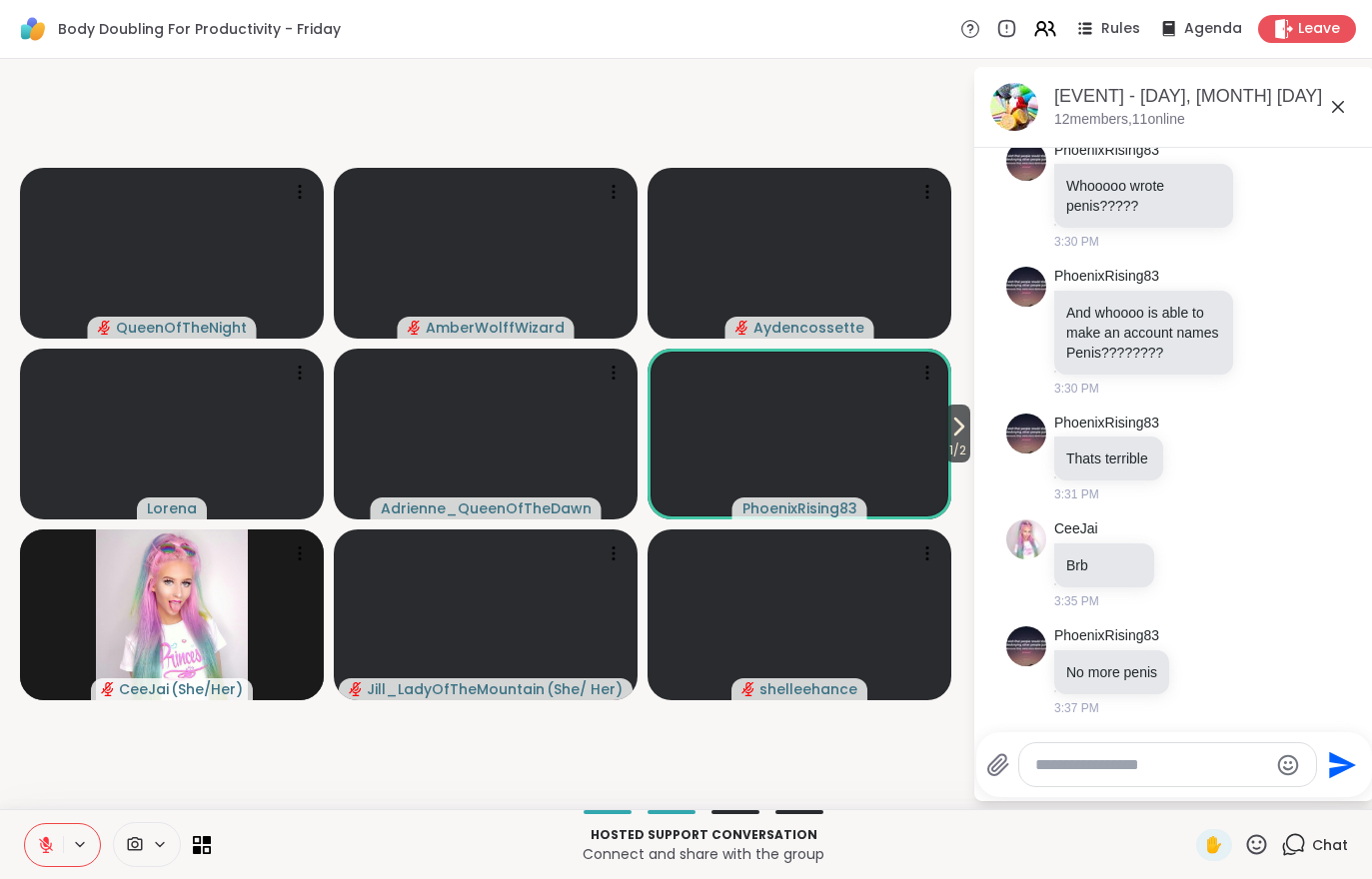 click 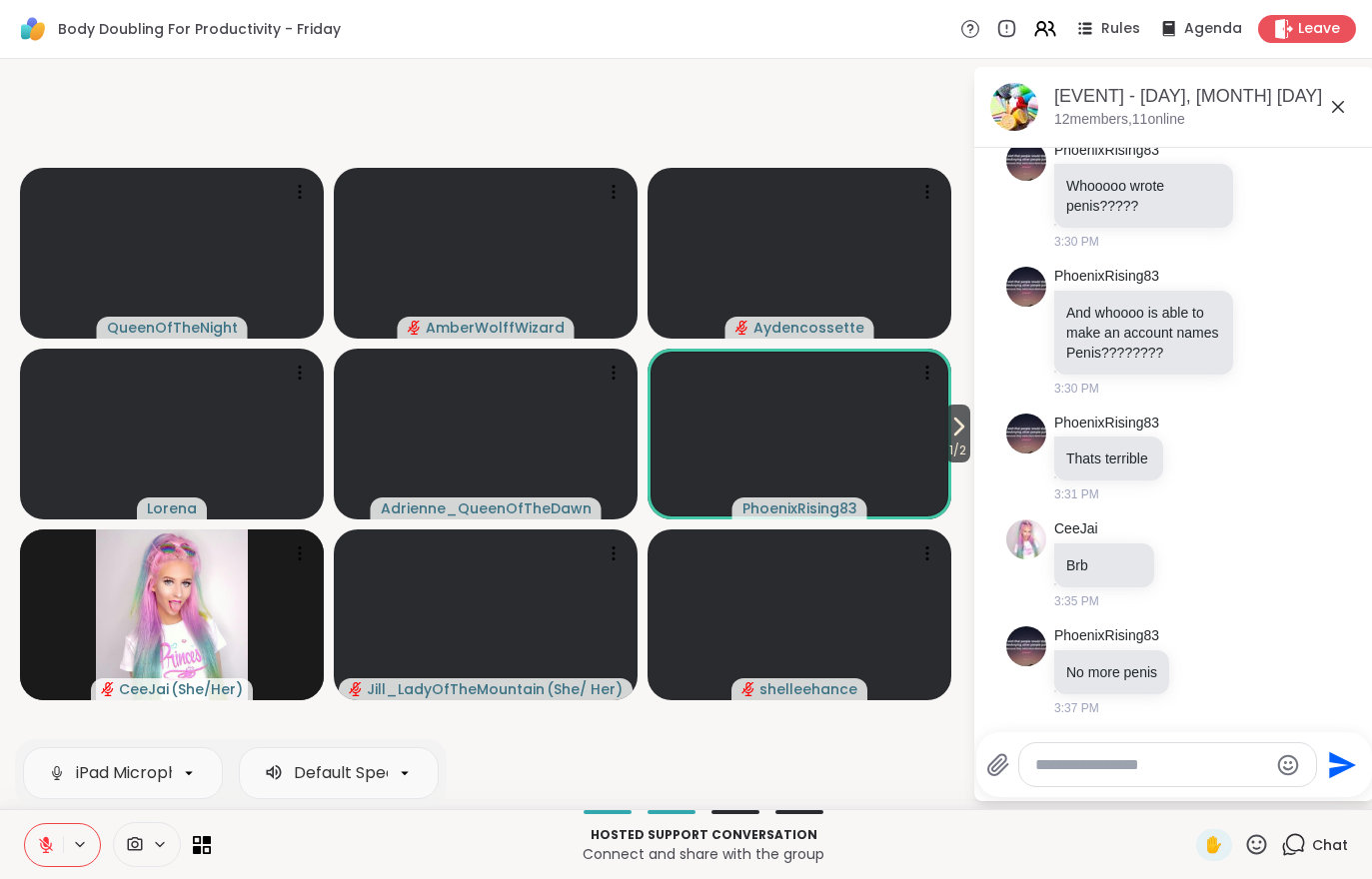 click on "[NUMBER]  /  [NUMBER] [USERNAME] [USERNAME] [USERNAME] [USERNAME] [USERNAME] [USERNAME] [USERNAME] ( [GENDER] ) [USERNAME] ( [GENDER] ) [USERNAME]" at bounding box center (486, 434) 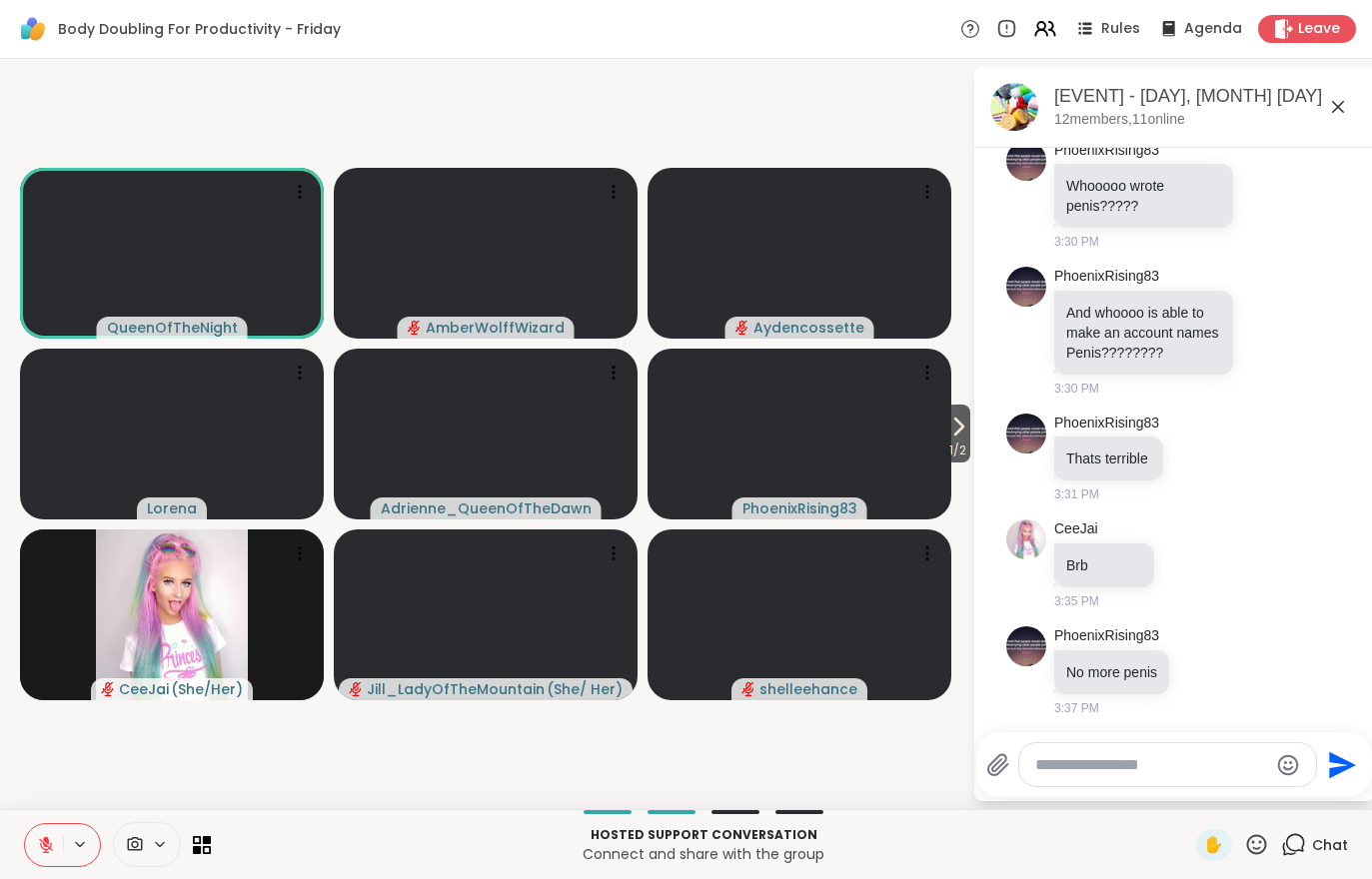 click at bounding box center [44, 845] 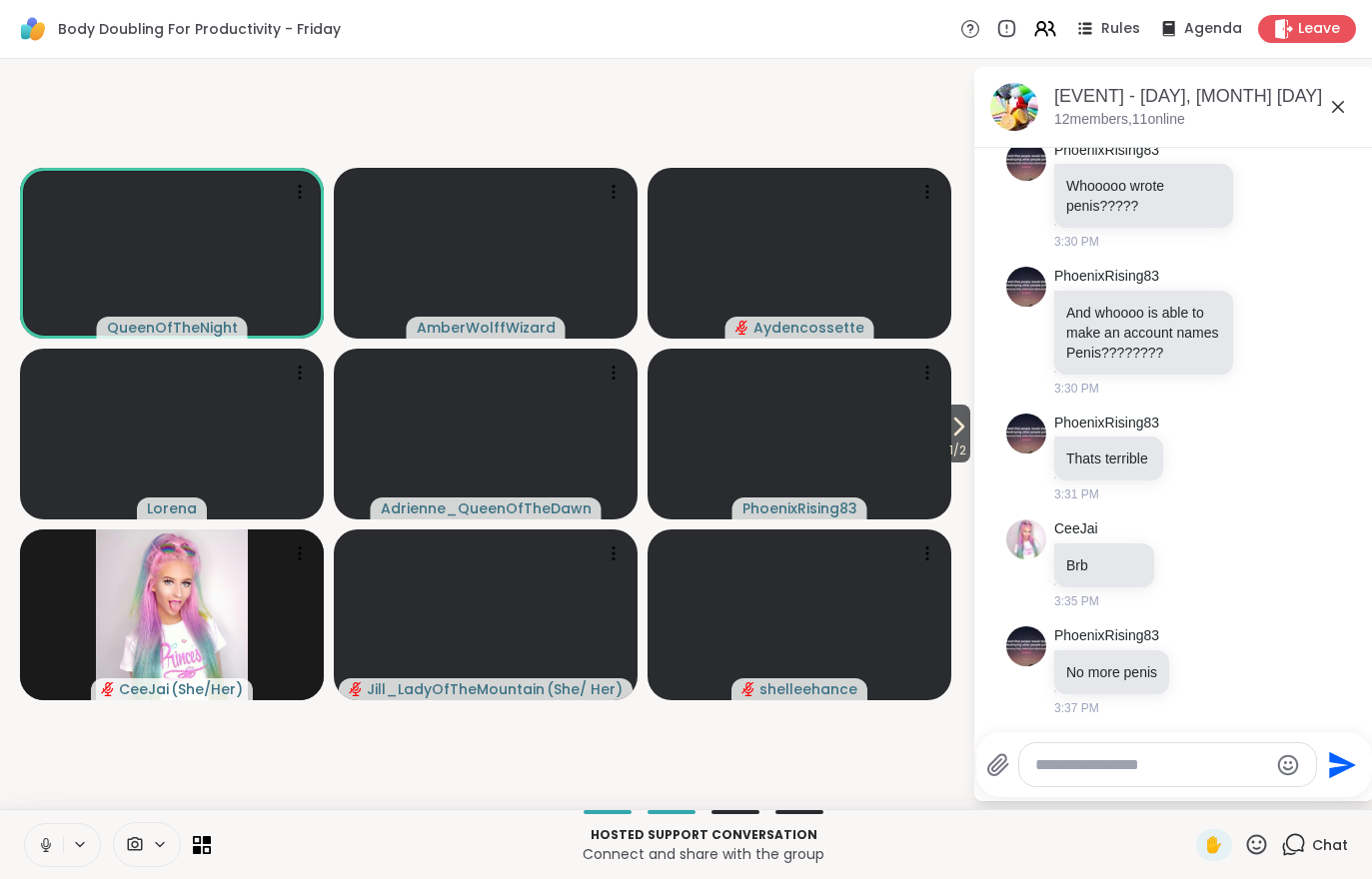 click 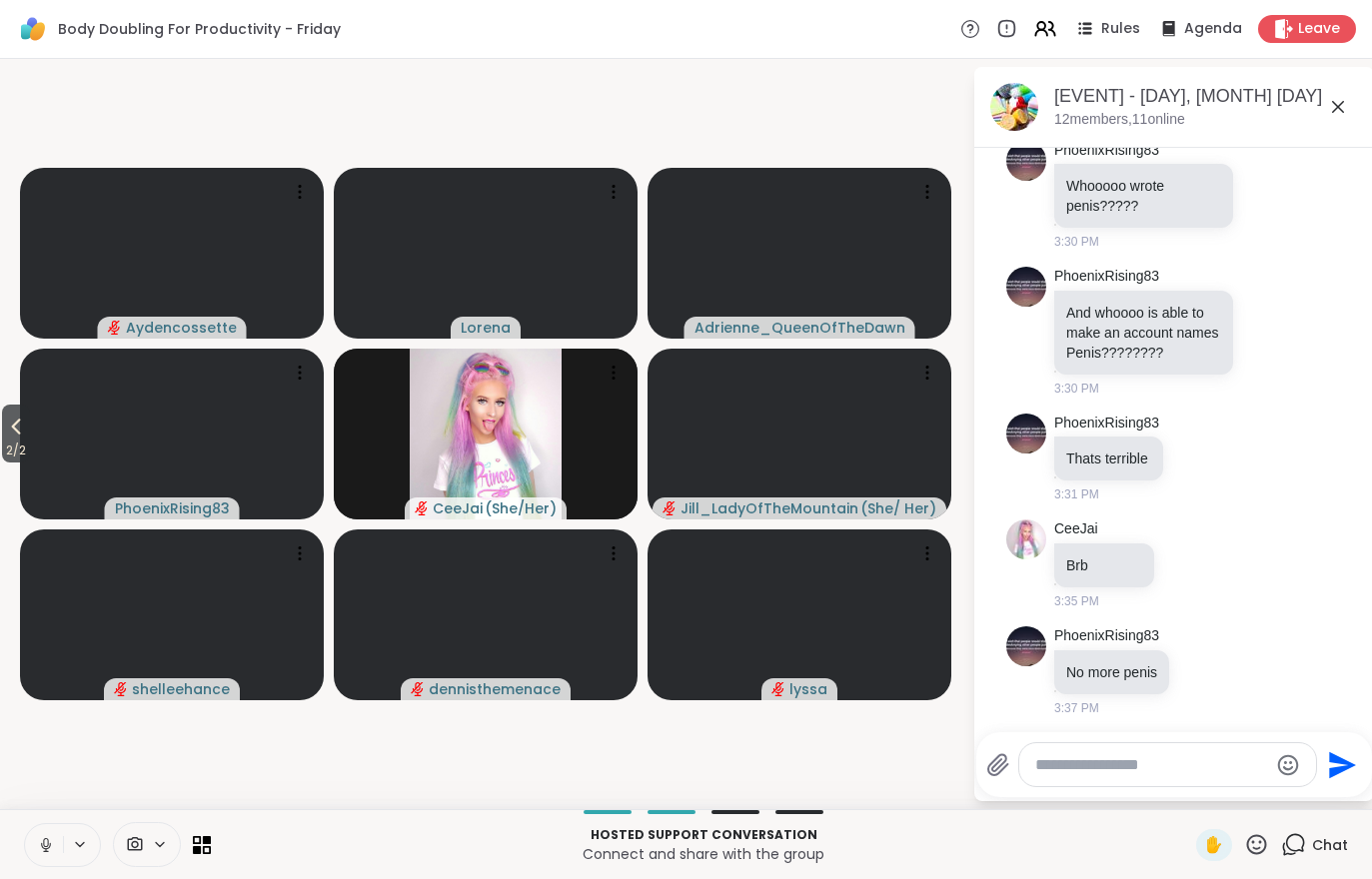 click on "2  /  2" at bounding box center [16, 450] 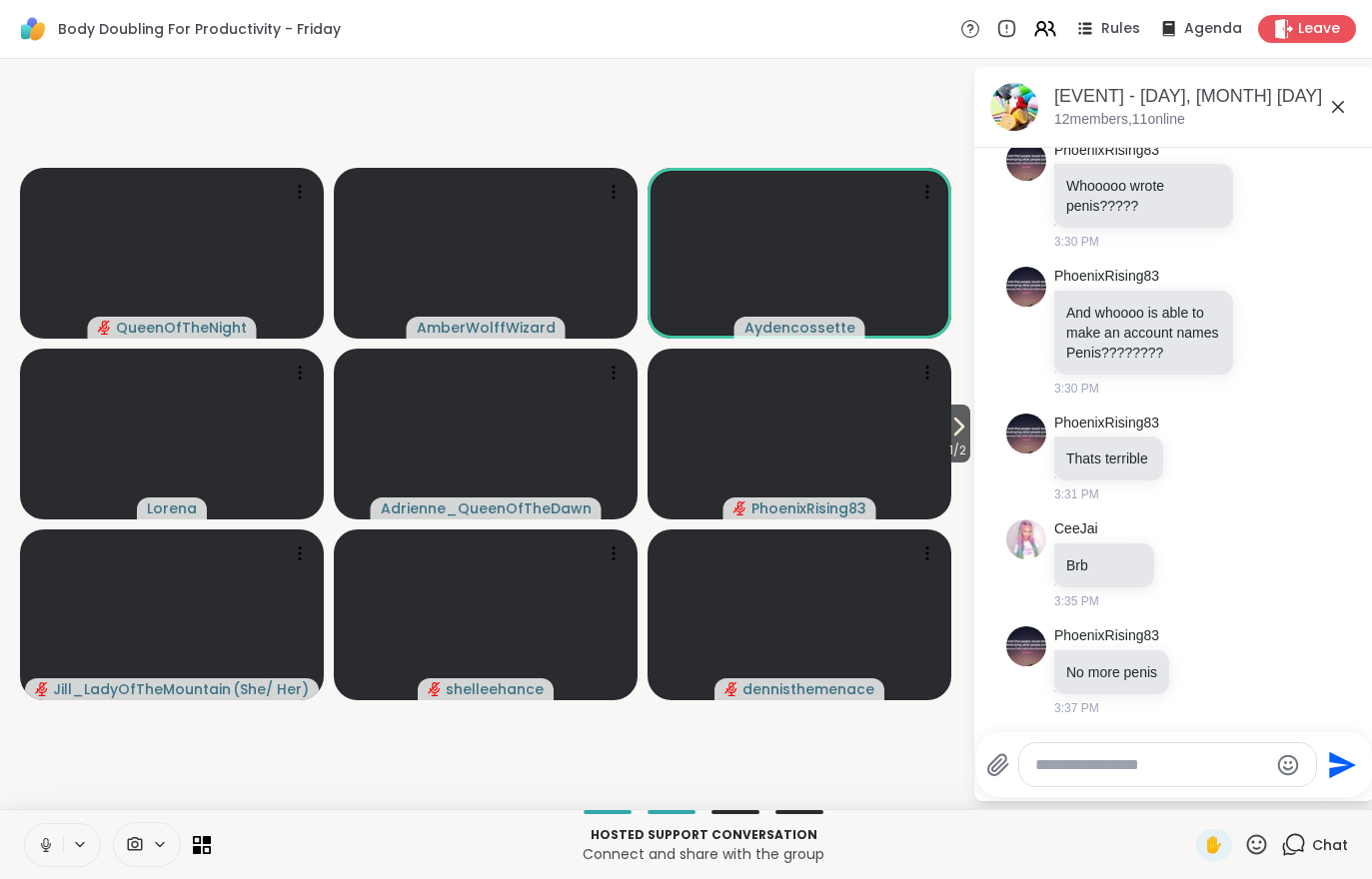 click 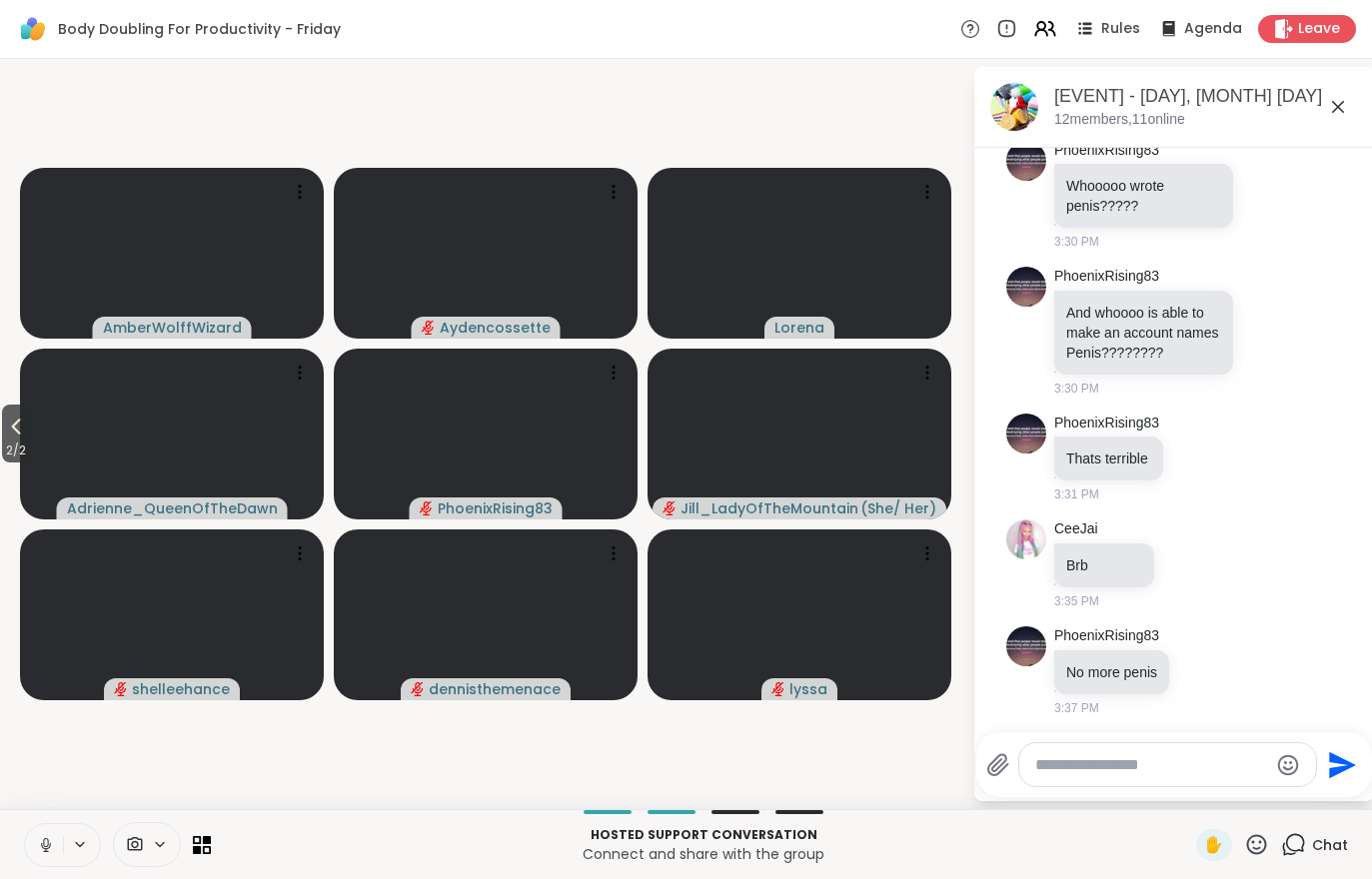 click on "2  /  2" at bounding box center [16, 450] 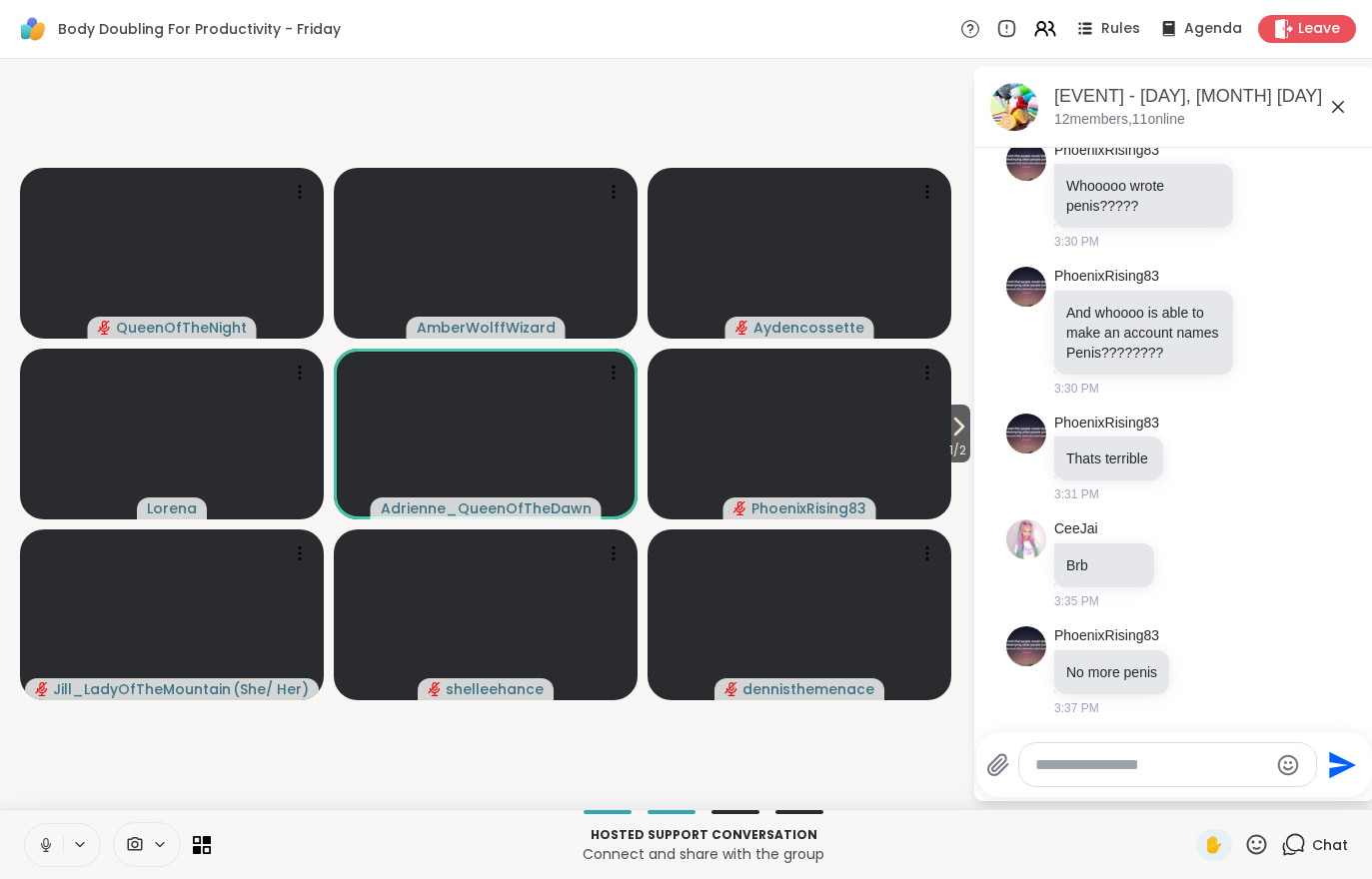 click 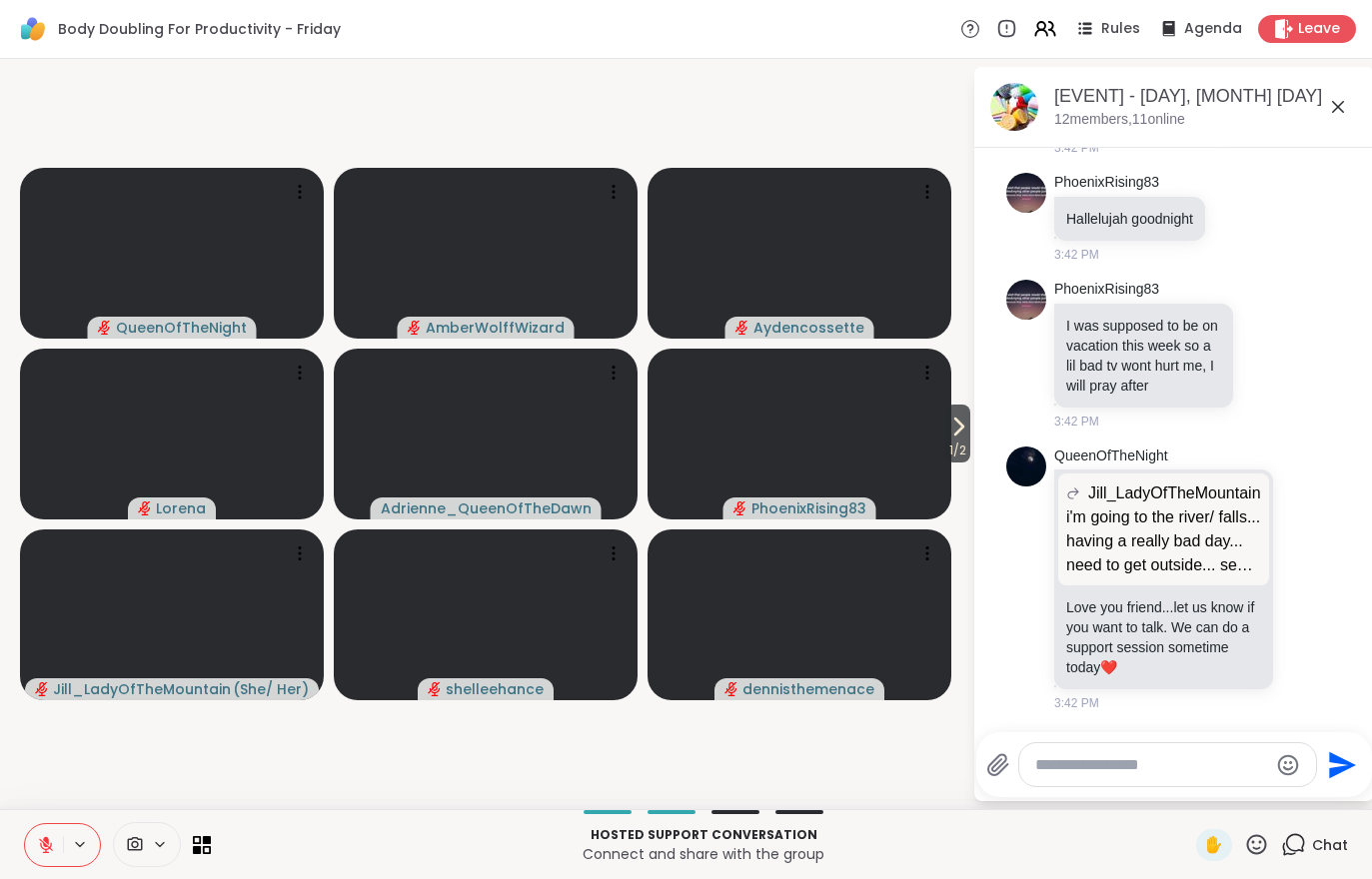 scroll, scrollTop: 2695, scrollLeft: 0, axis: vertical 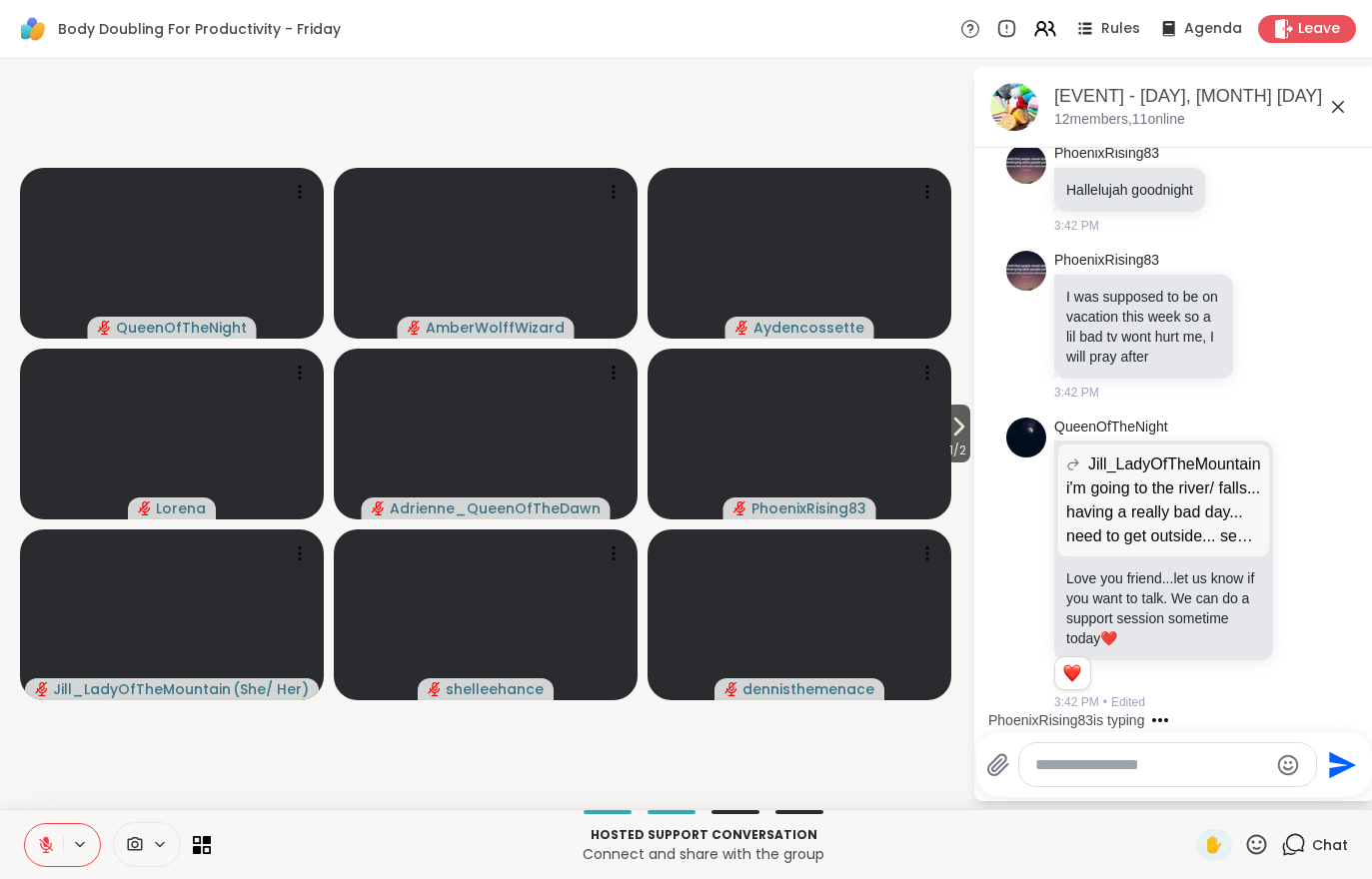 click on "1  /  2" at bounding box center (957, 450) 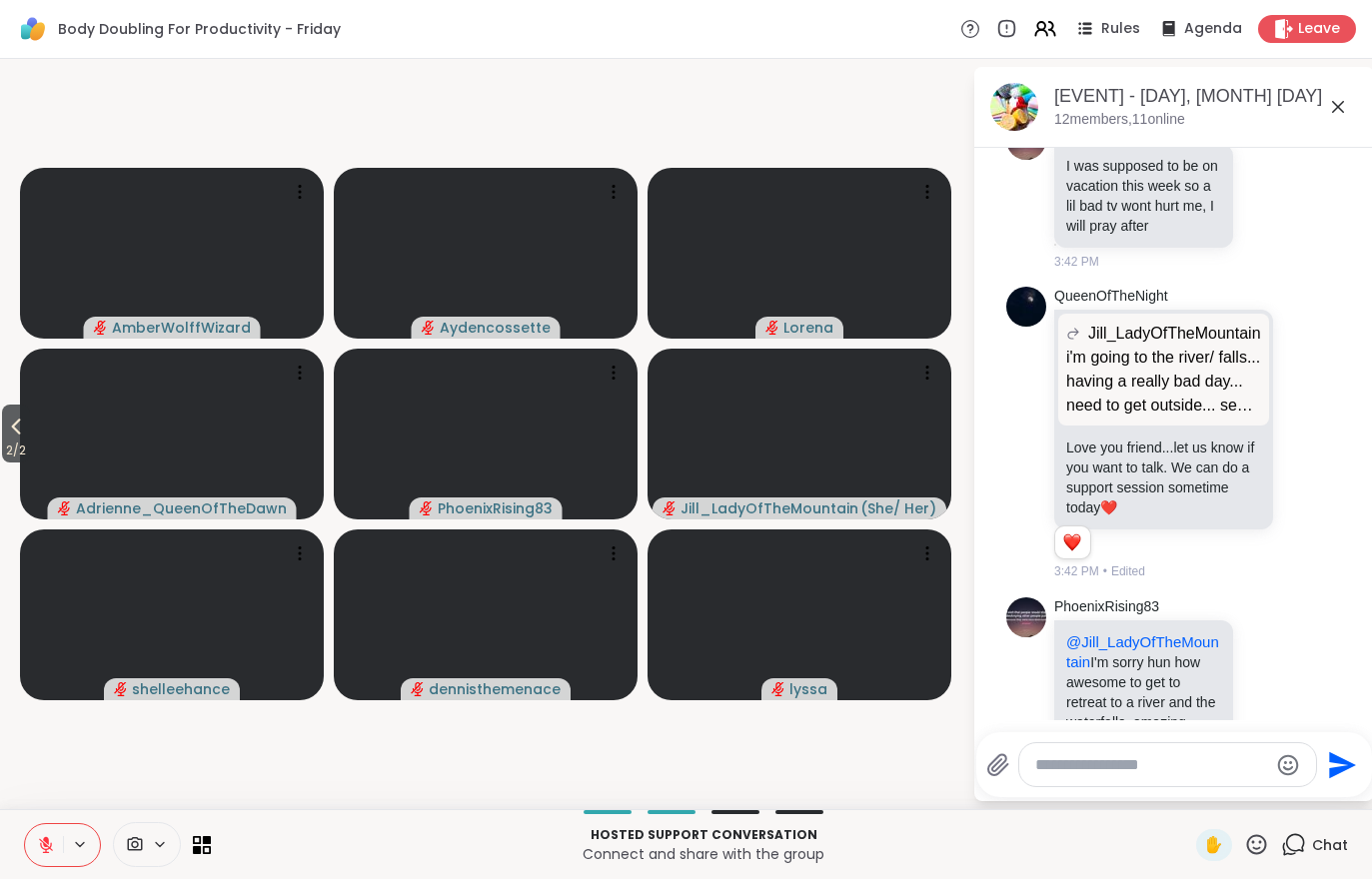scroll, scrollTop: 2881, scrollLeft: 0, axis: vertical 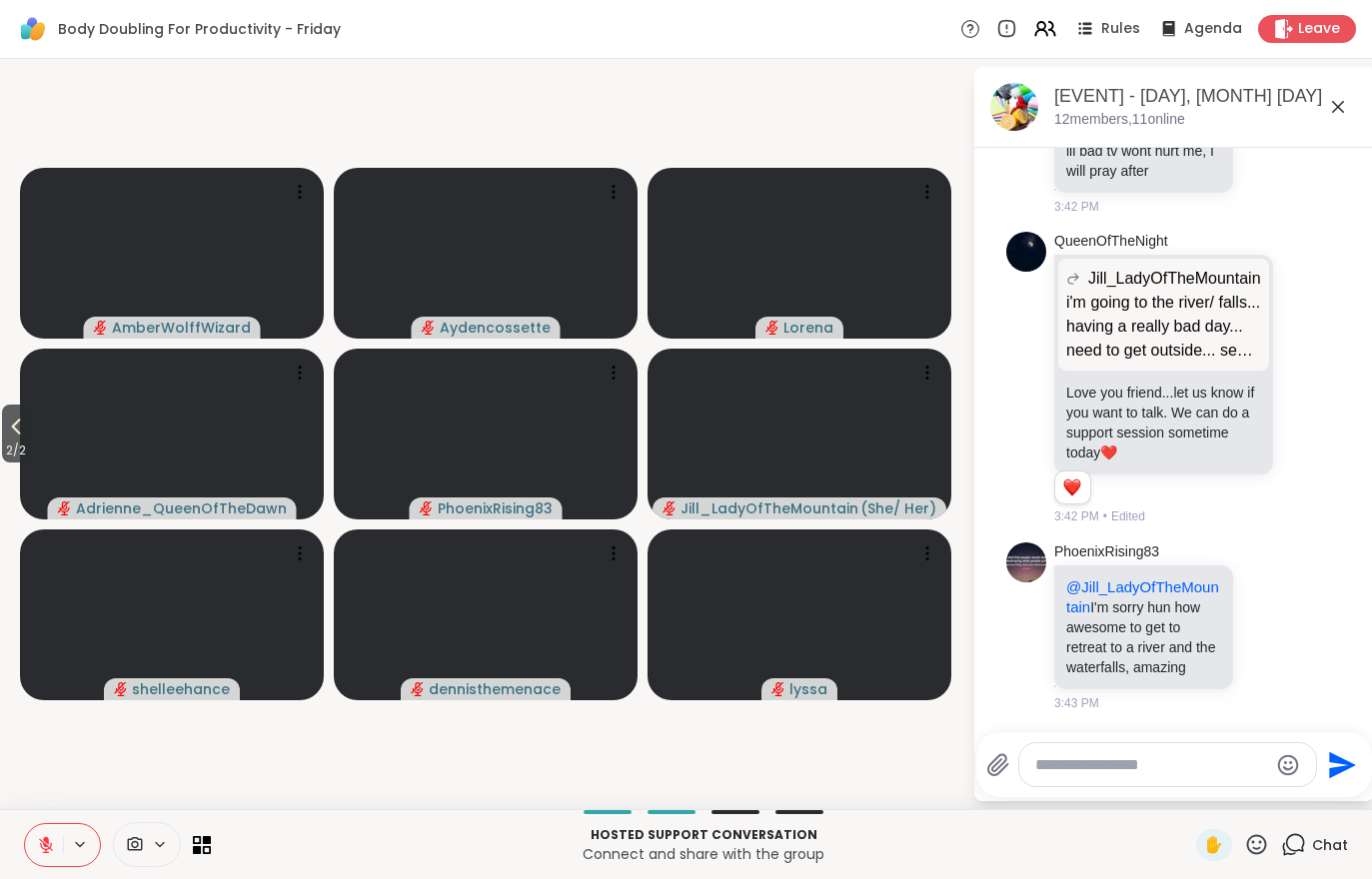 click on "Leave" at bounding box center [1319, 29] 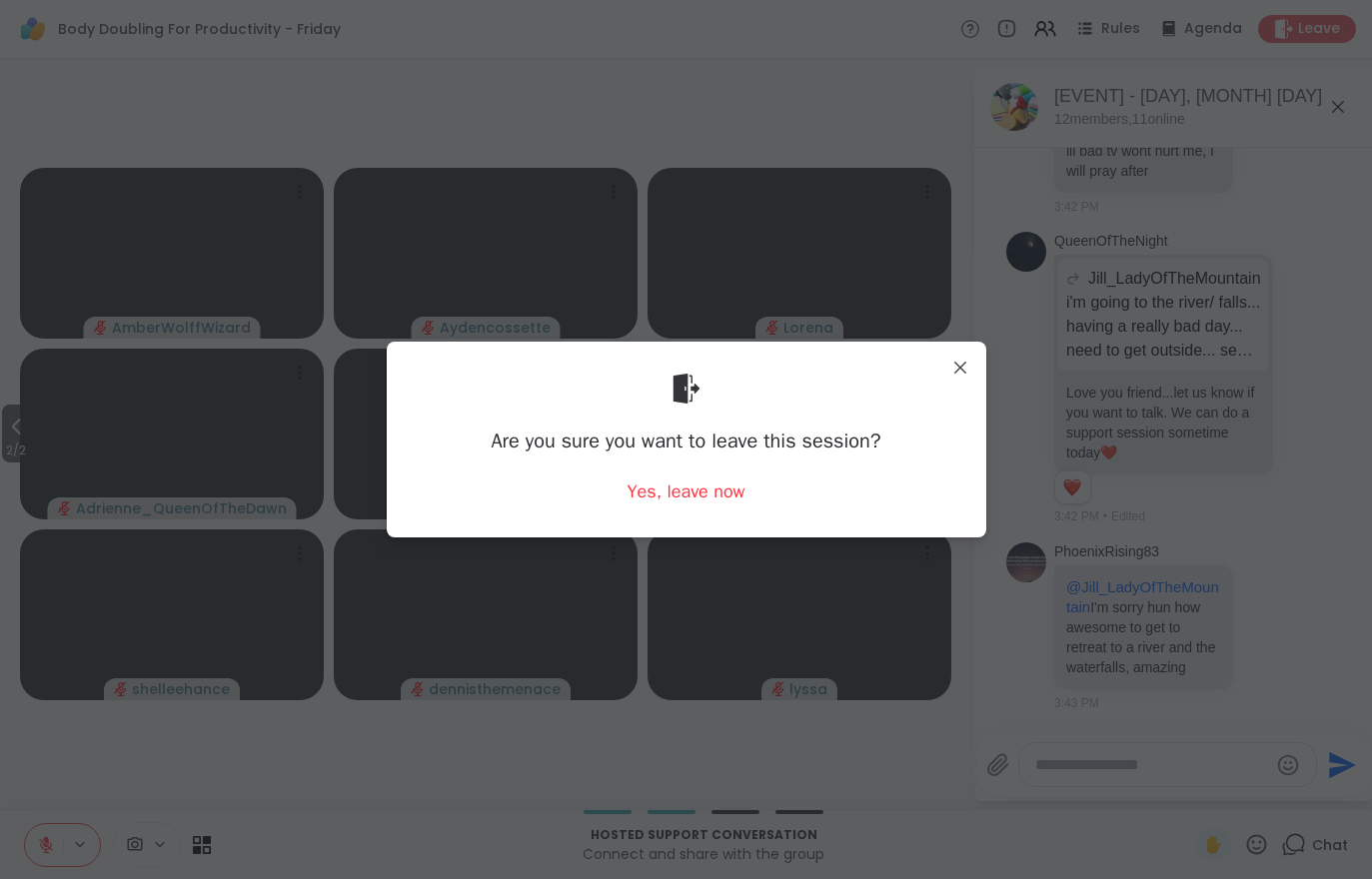 click on "Yes, leave now" at bounding box center [686, 491] 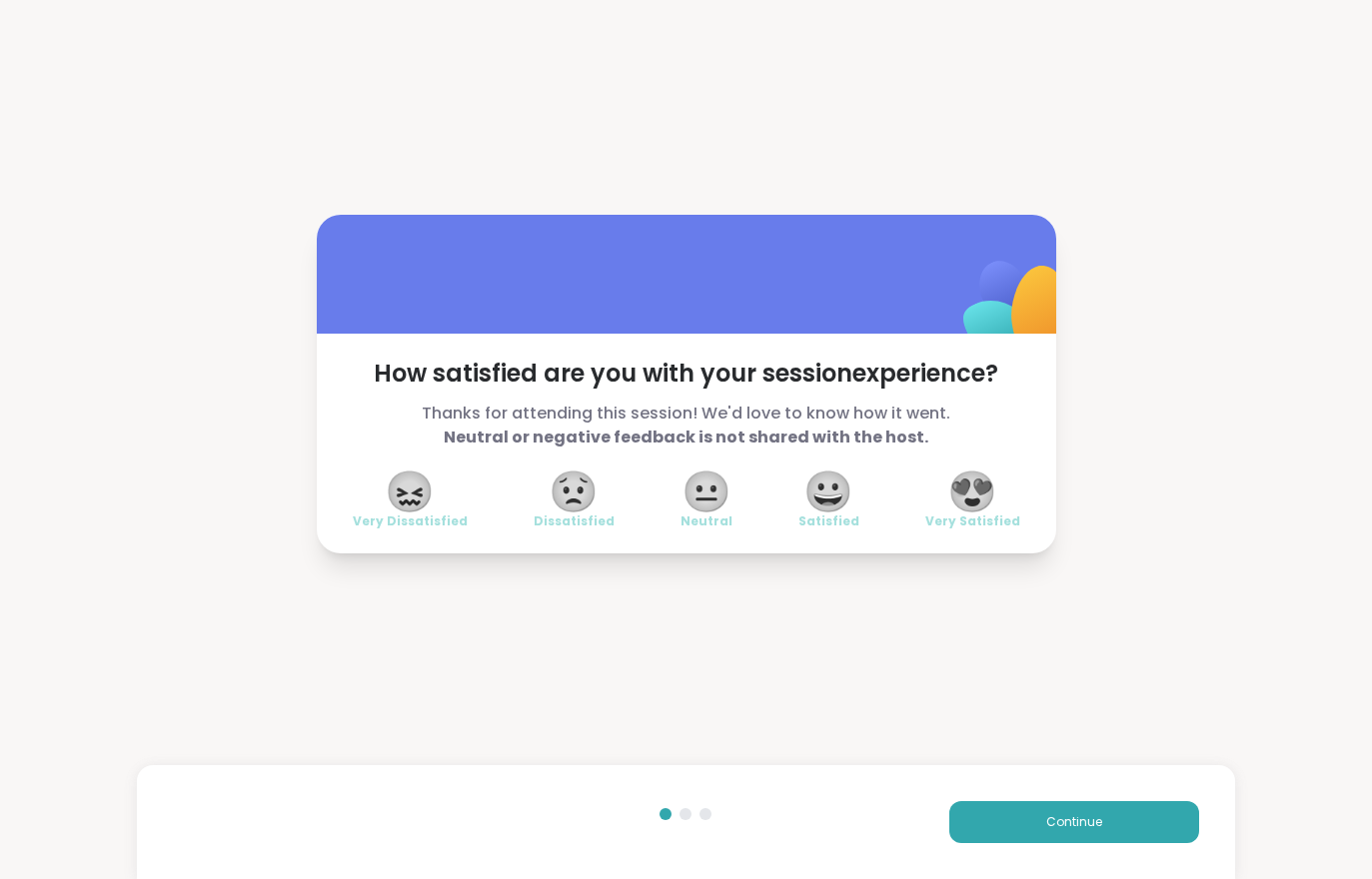 click on "Continue" at bounding box center [1074, 822] 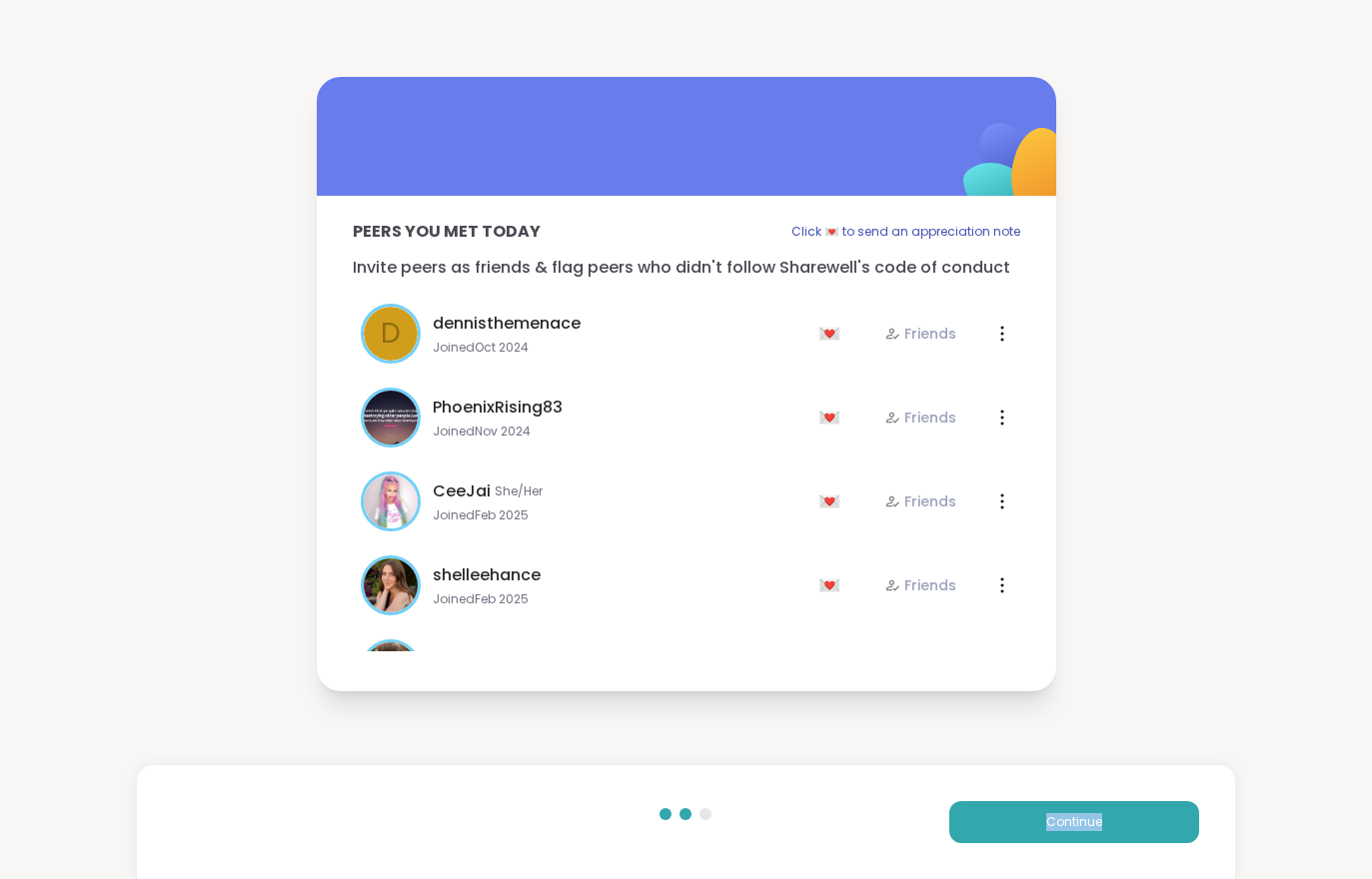 click on "Continue" at bounding box center (1074, 822) 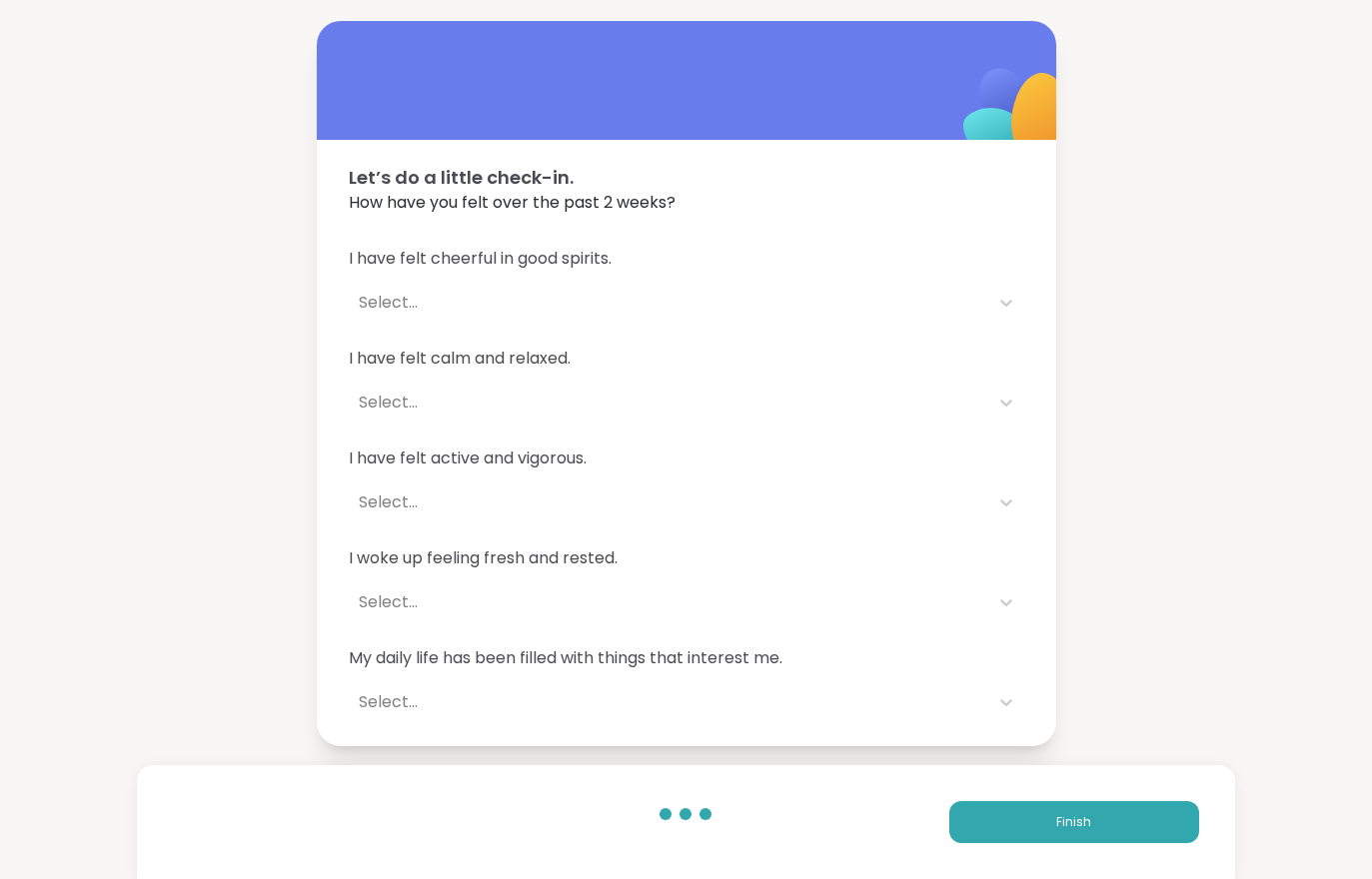 click on "Finish" at bounding box center [1074, 822] 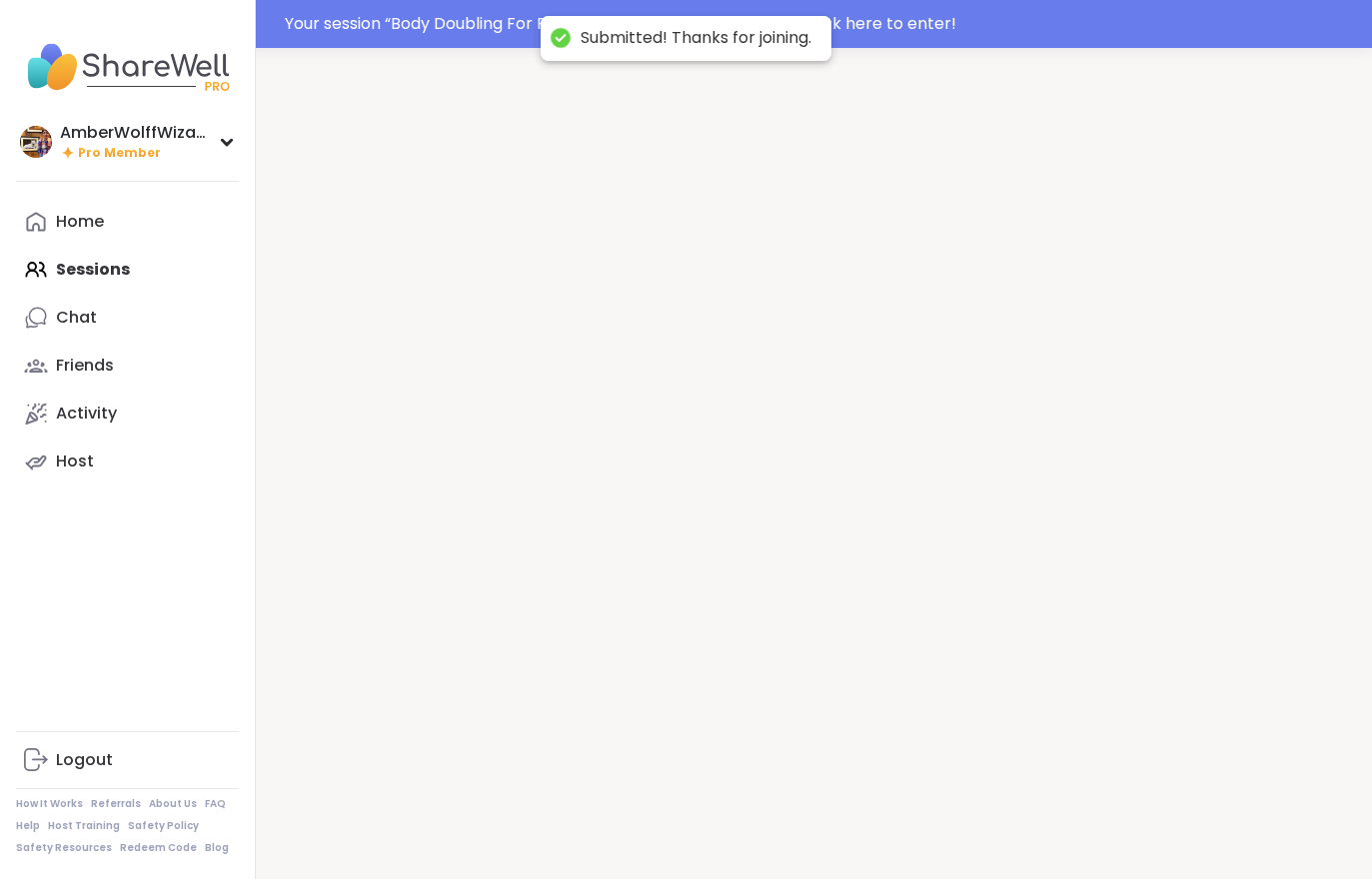click at bounding box center (813, 487) 